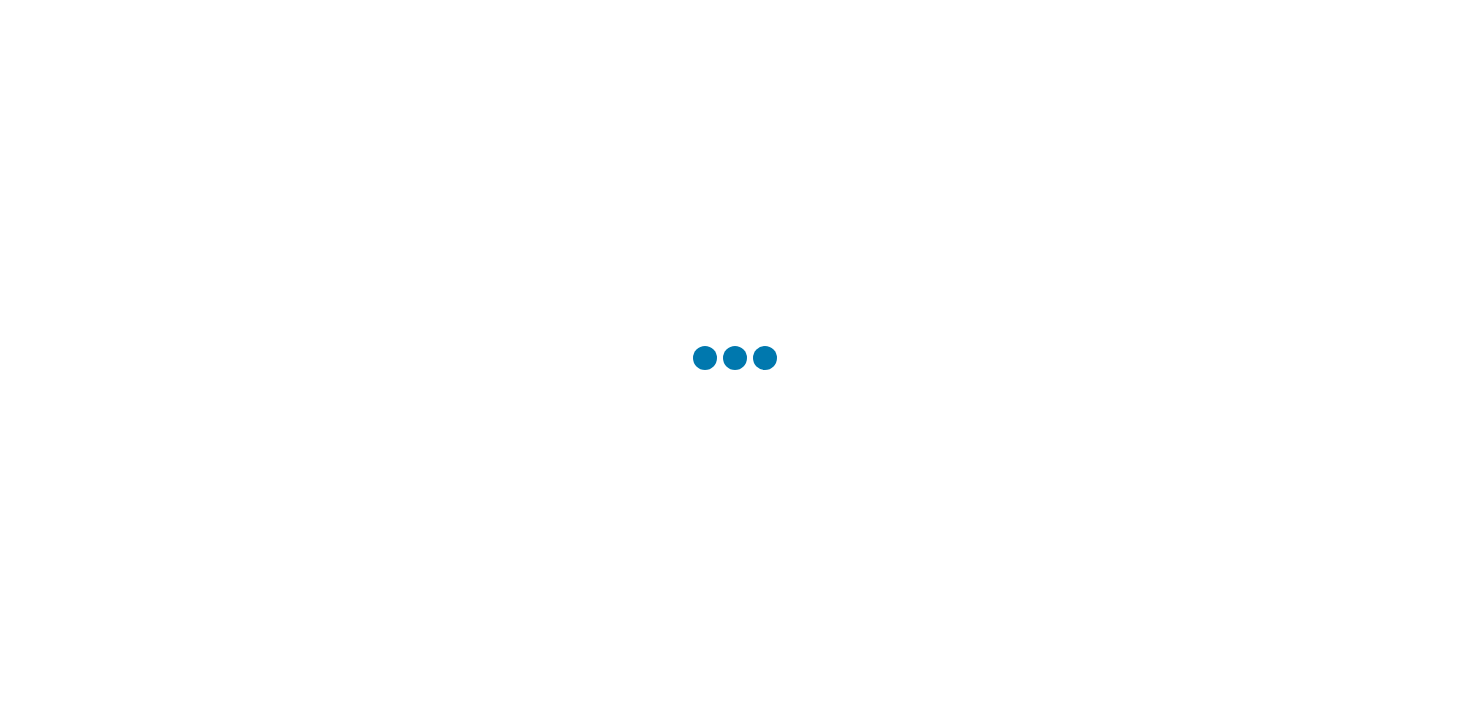 scroll, scrollTop: 0, scrollLeft: 0, axis: both 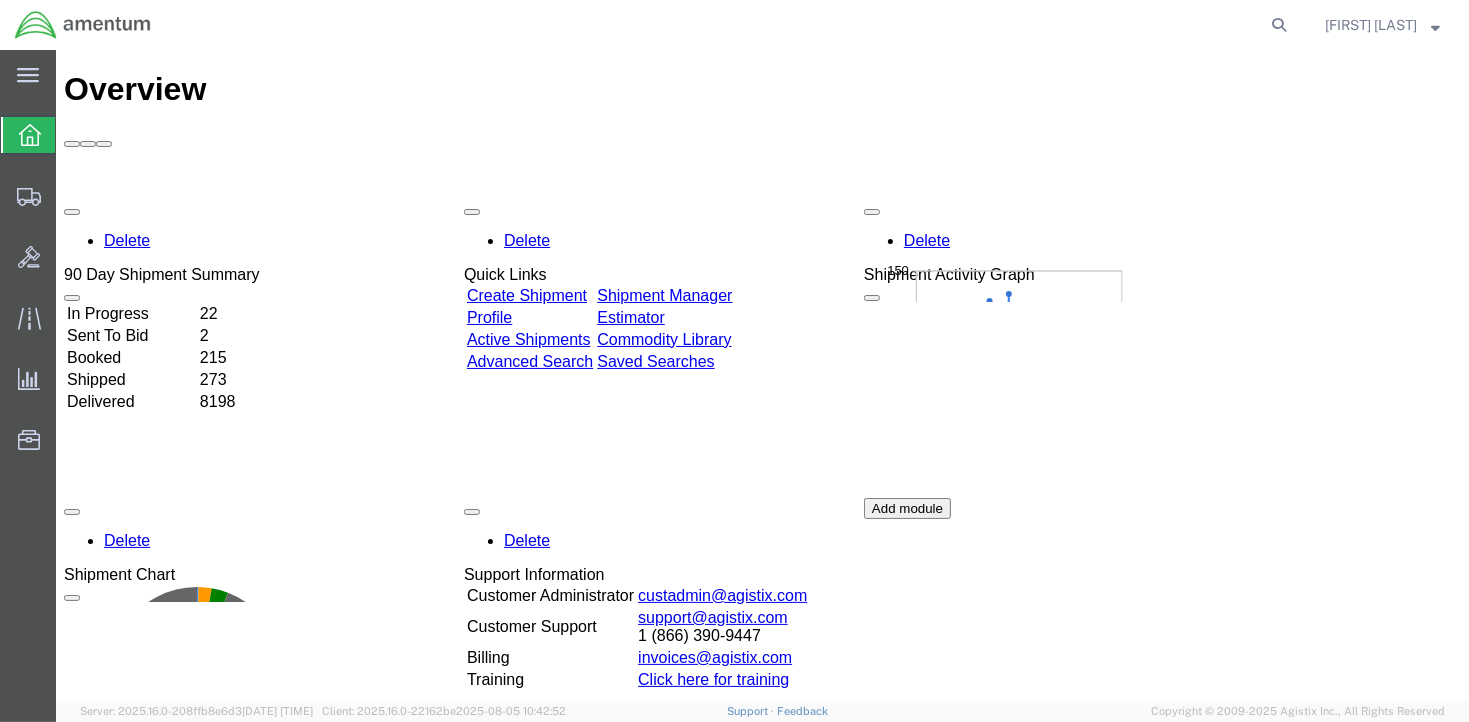 click on "Delete
90 Day Shipment Summary
In Progress
22
Sent To Bid
2
Booked
215
Shipped
273
Delivered
8198
Delete
Quick Links
Create Shipment
Shipment Manager
Profile
Estimator
Active Shipments
Commodity Library
Delete
Shipment Activity Graph Shipment Chart Billing" at bounding box center [761, 497] 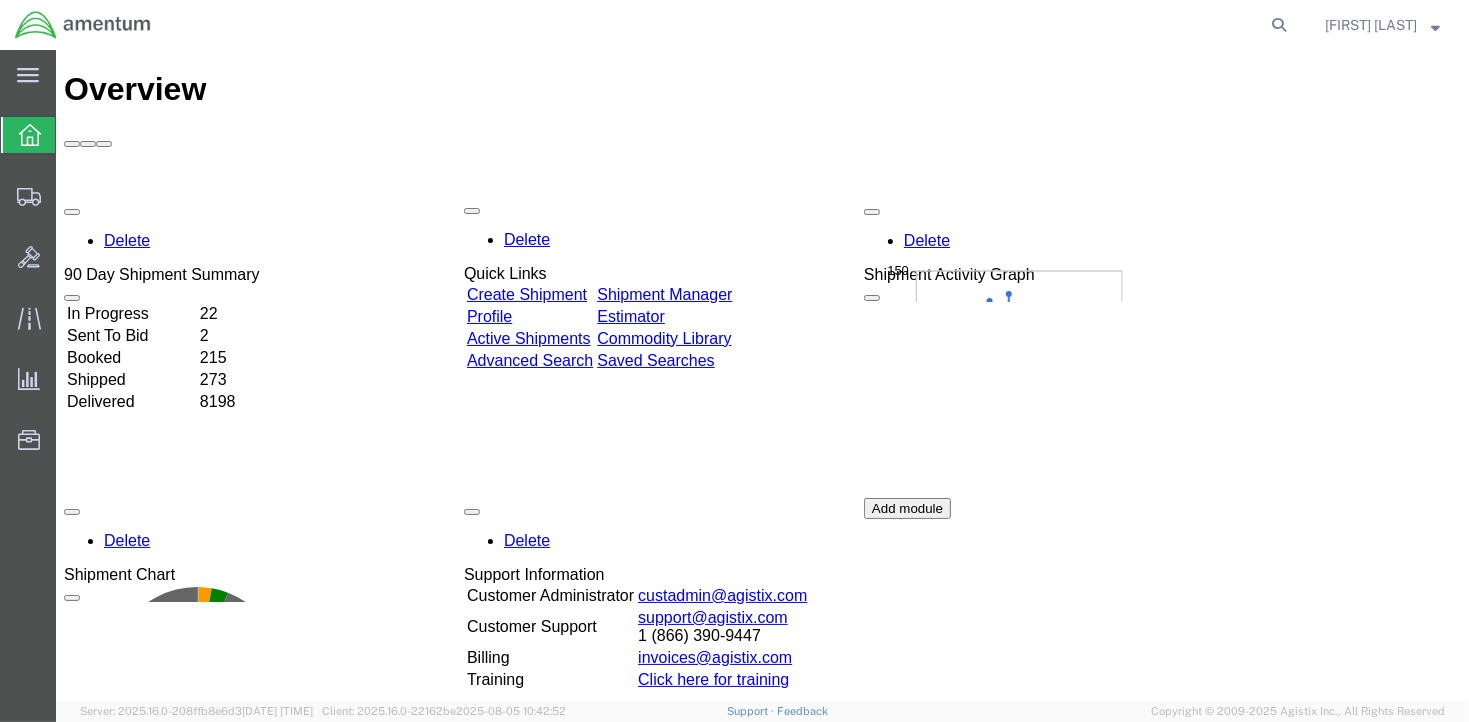 click on "Delete
90 Day Shipment Summary
In Progress
22
Sent To Bid
2
Booked
215
Shipped
273
Delivered
8198
Delete
Quick Links
Create Shipment
Shipment Manager
Profile
Estimator
Active Shipments
Commodity Library
Delete
Shipment Activity Graph Shipment Chart Billing" at bounding box center (761, 497) 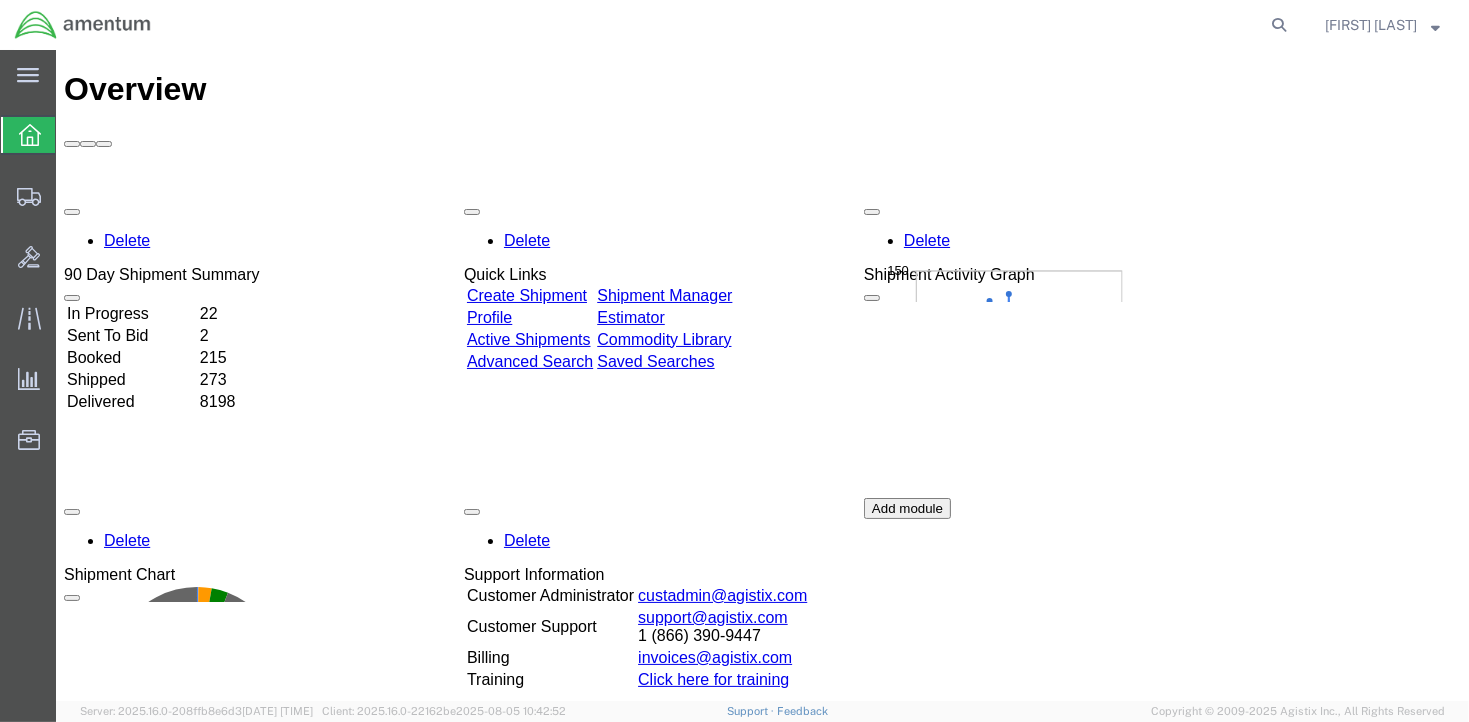 scroll, scrollTop: 0, scrollLeft: 0, axis: both 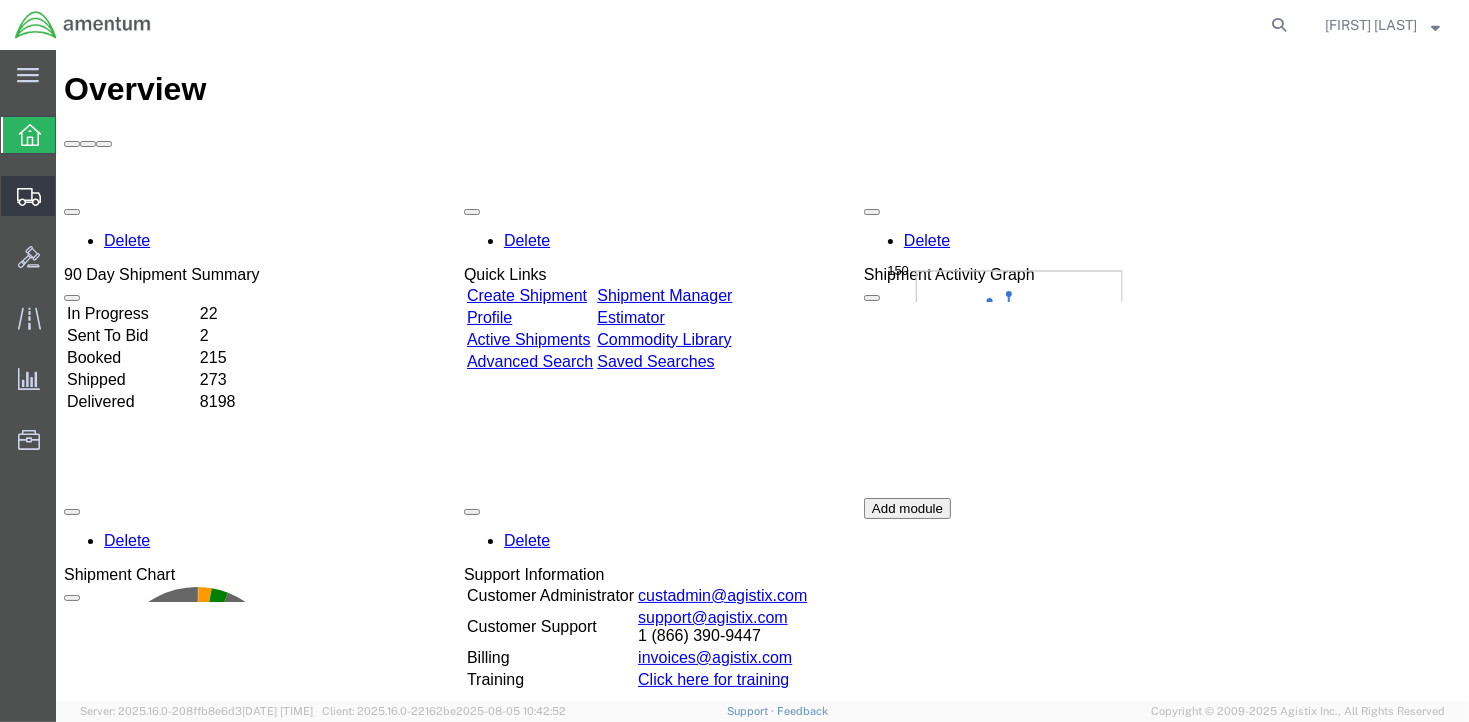 click on "Create Shipment" 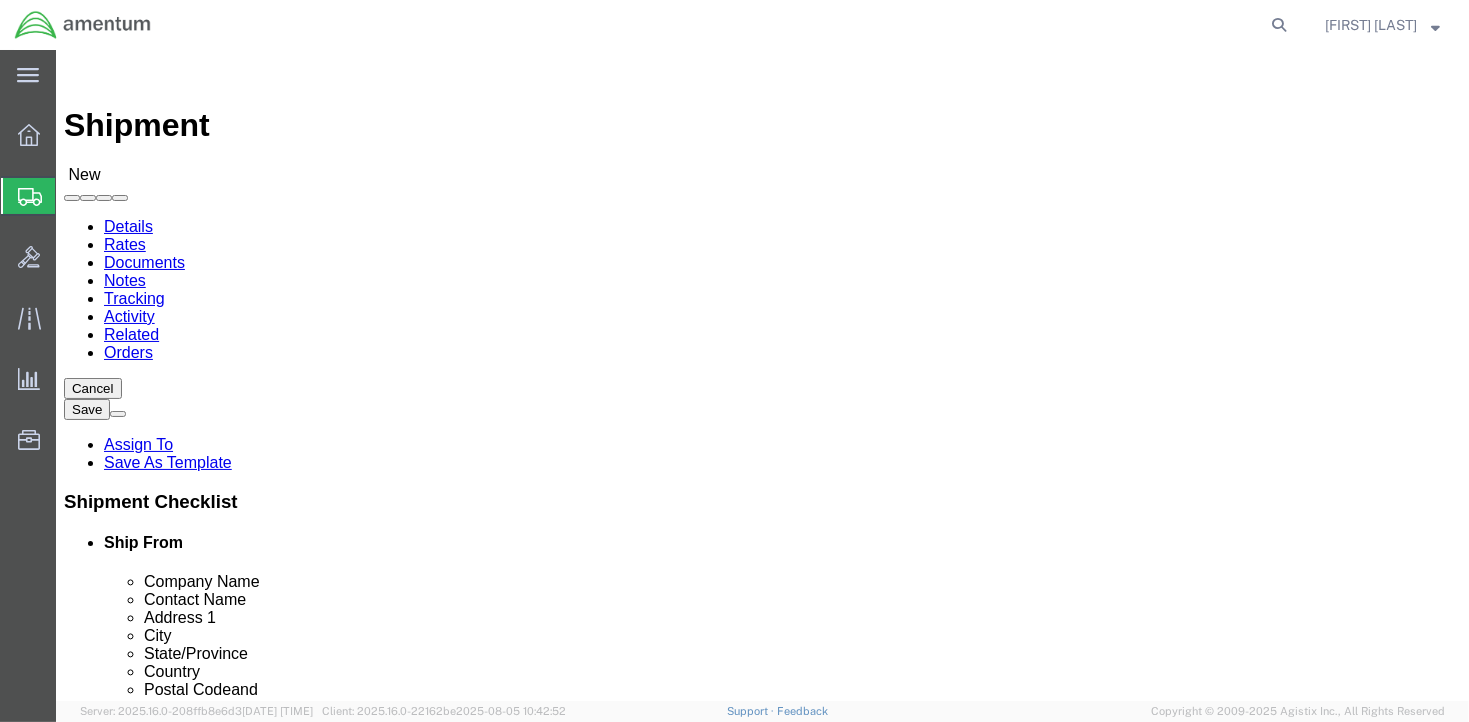 select 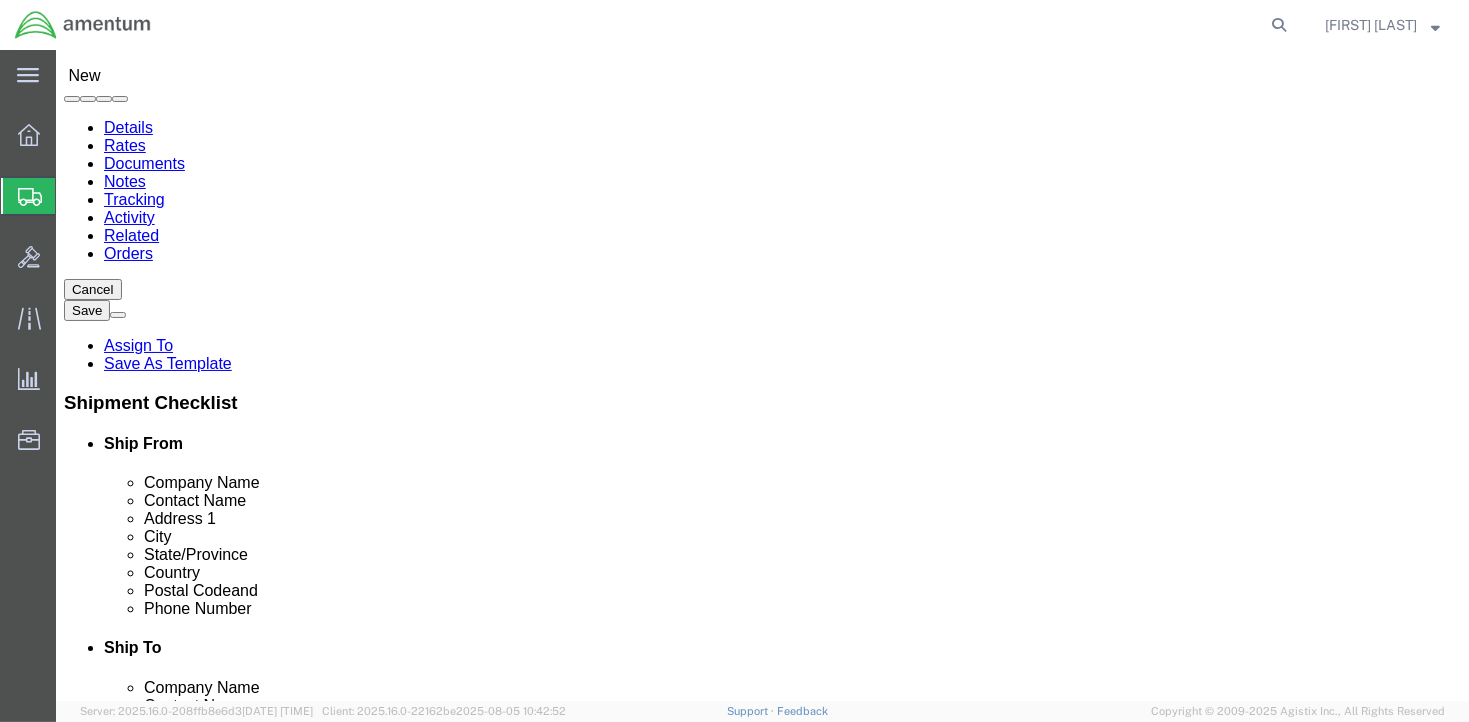 scroll, scrollTop: 100, scrollLeft: 0, axis: vertical 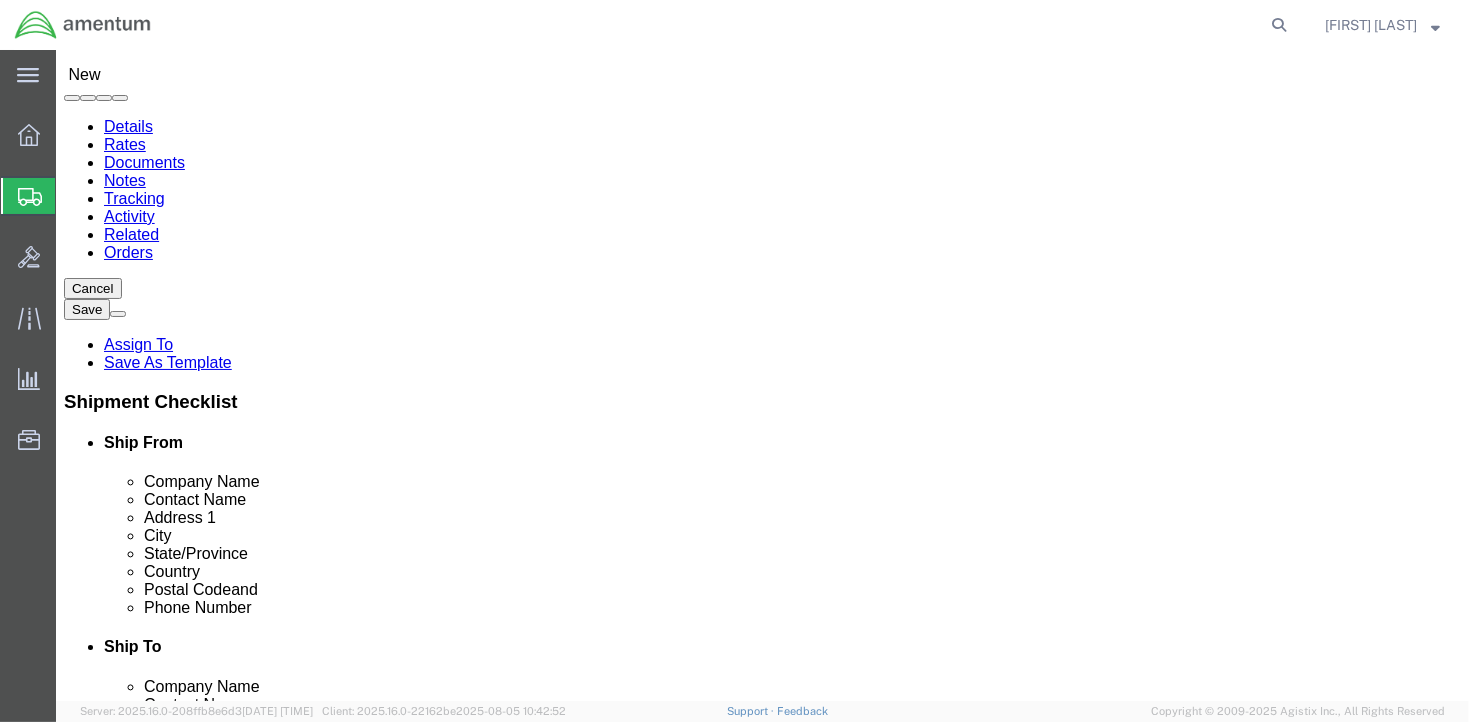 click 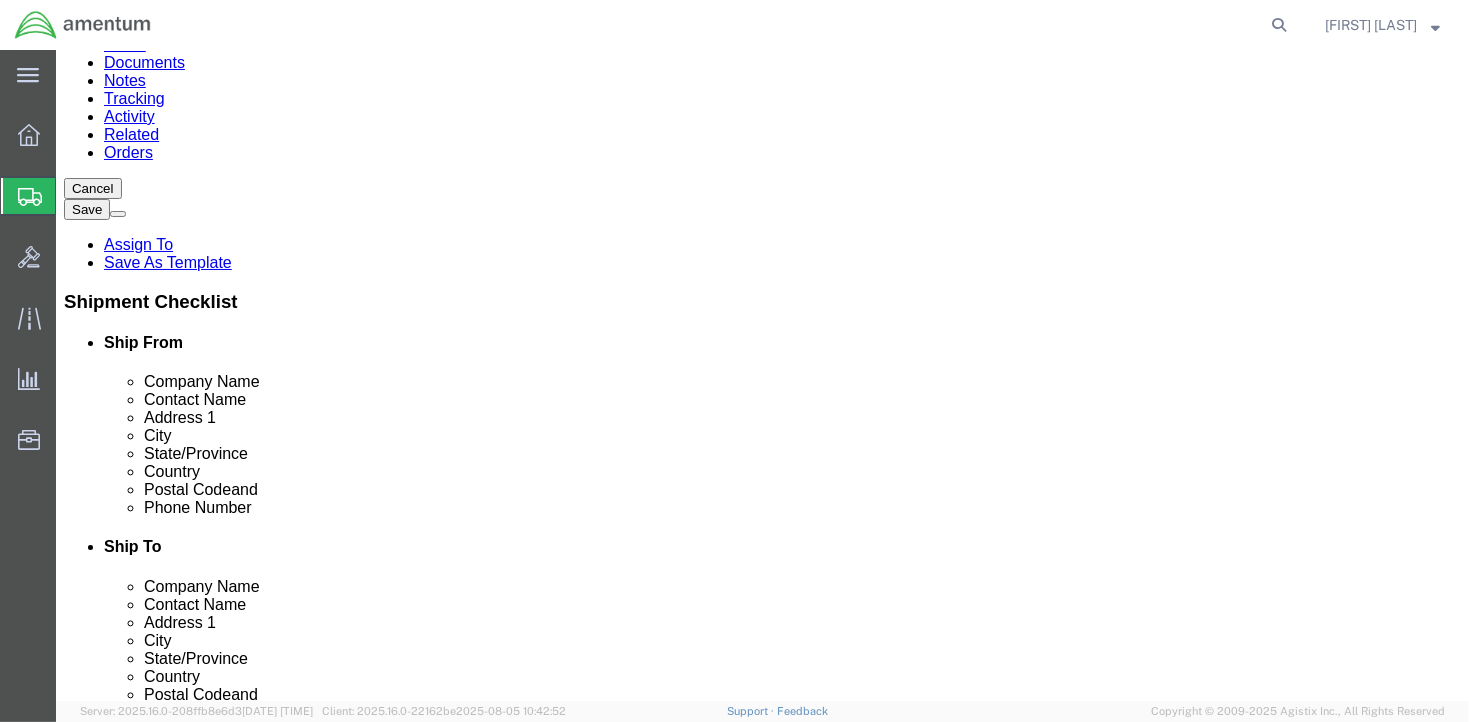 scroll, scrollTop: 300, scrollLeft: 0, axis: vertical 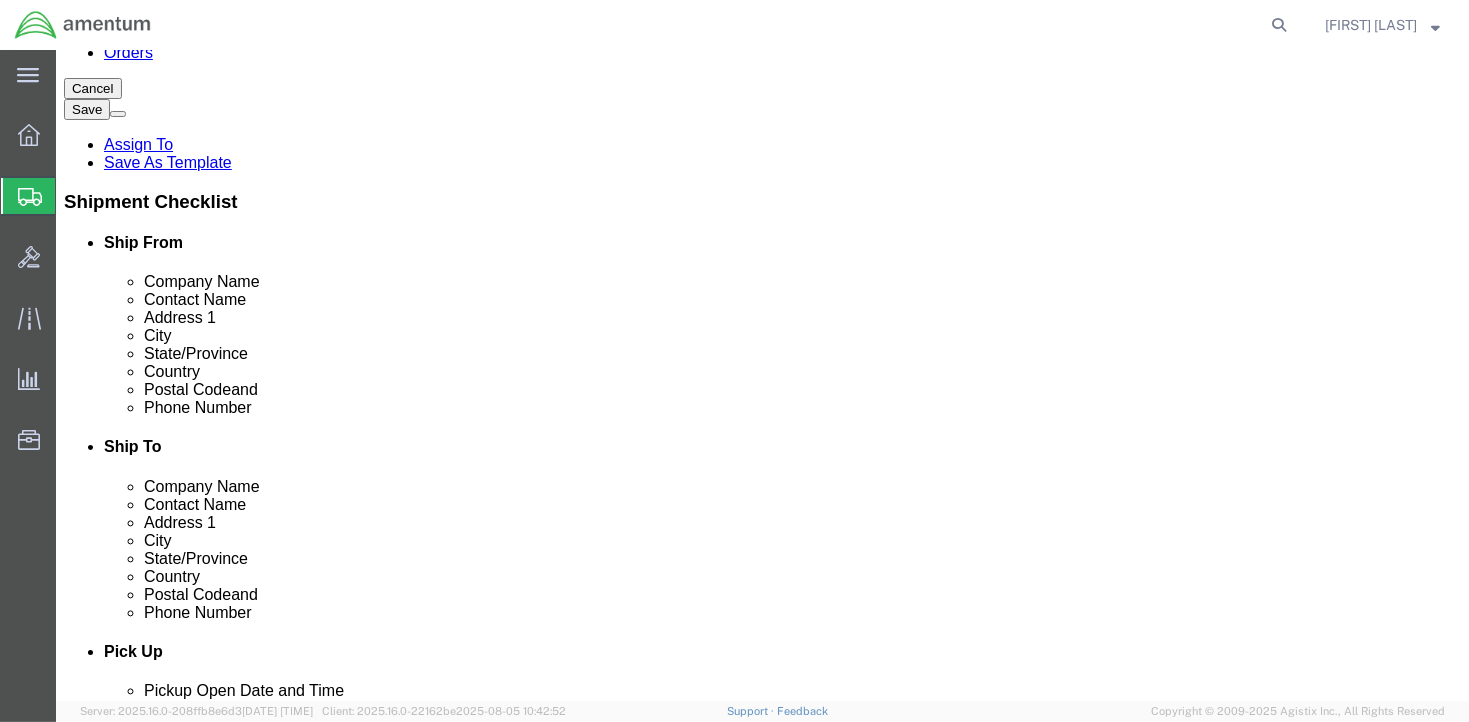 click on "- [COMPANY] - ([FIRST] [LAST]) [NUMBER] [STREET], [CITY], [STATE], [POSTAL_CODE], [COUNTRY]" 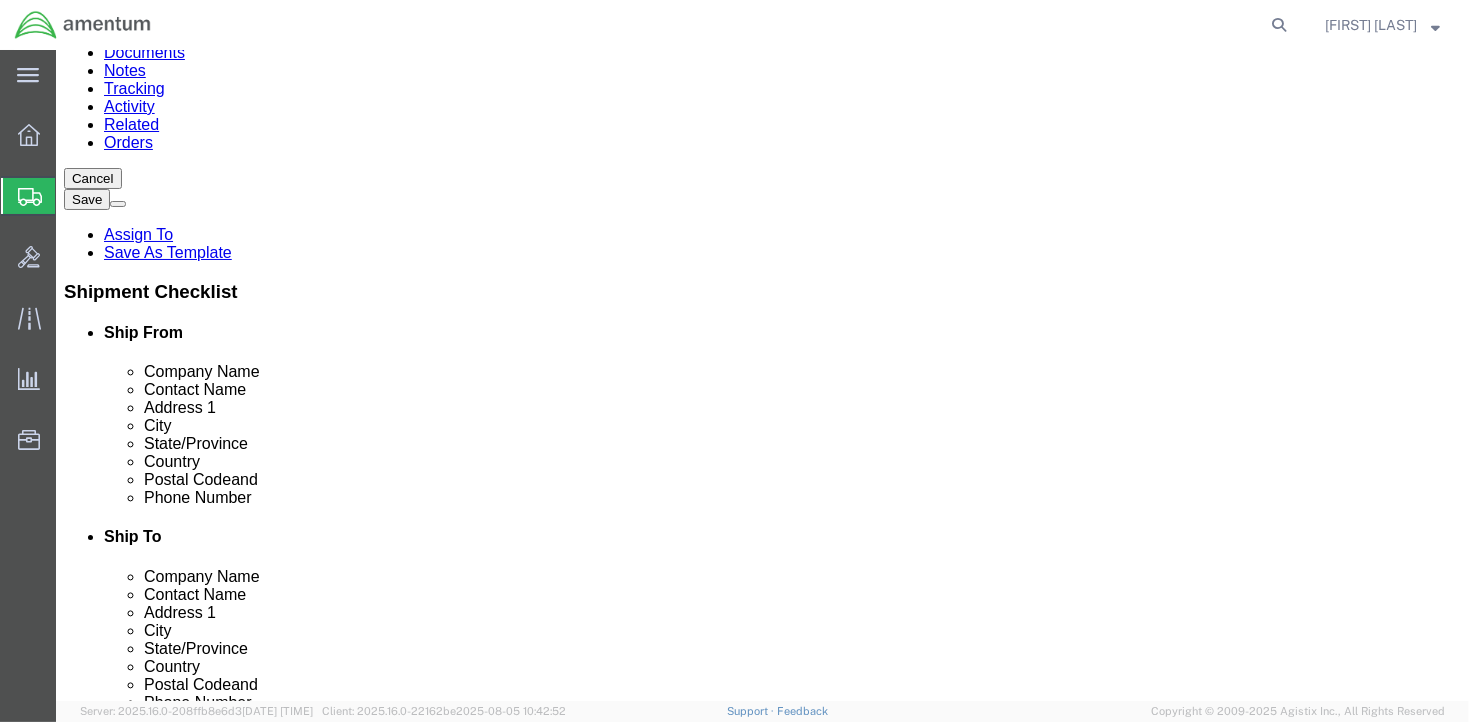 scroll, scrollTop: 100, scrollLeft: 0, axis: vertical 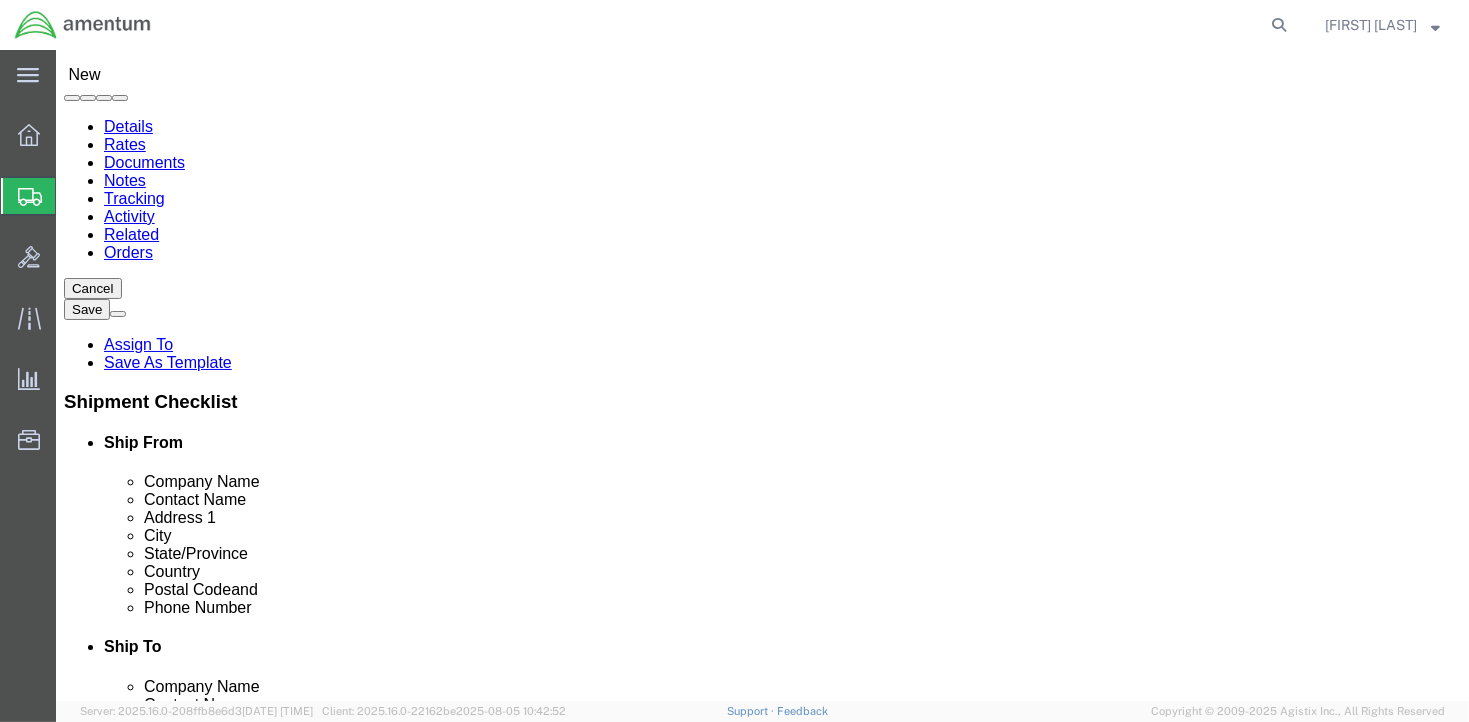 type on "Huntsville" 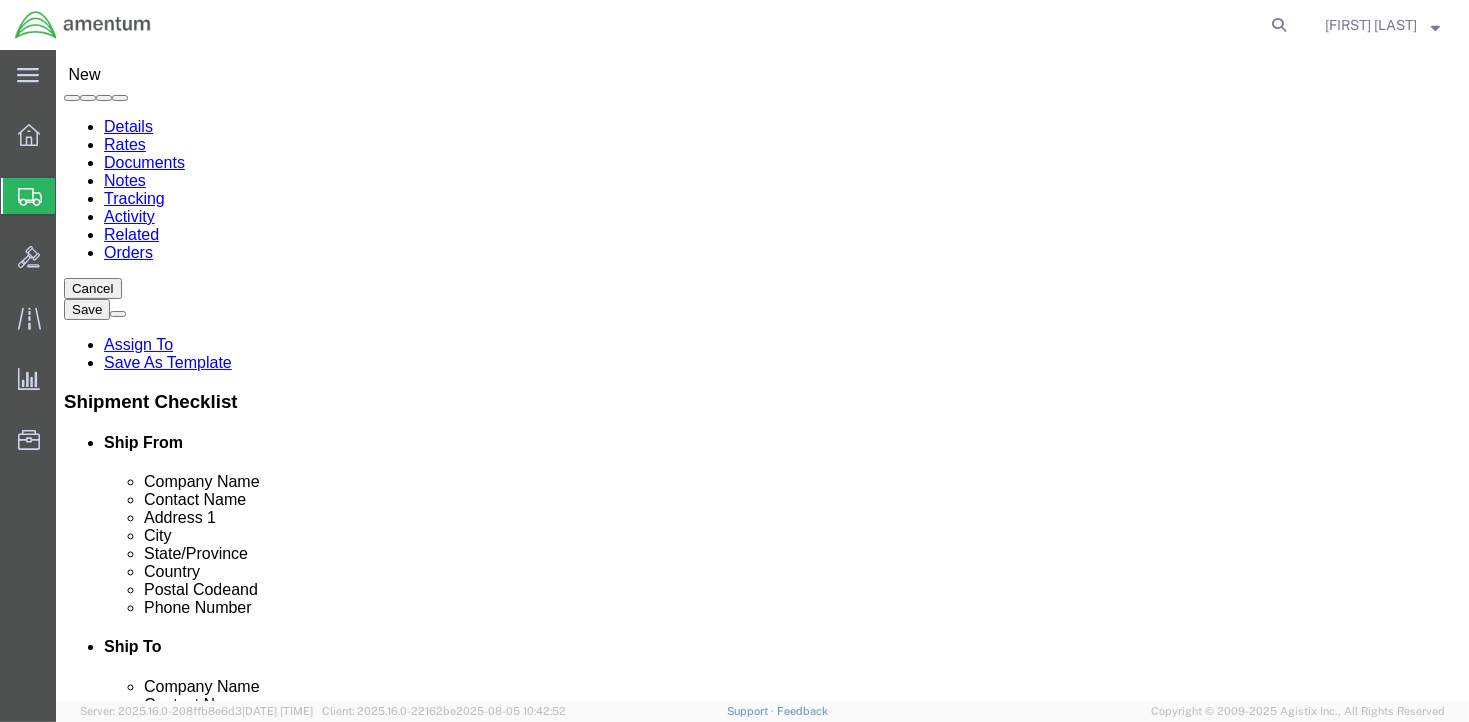 click 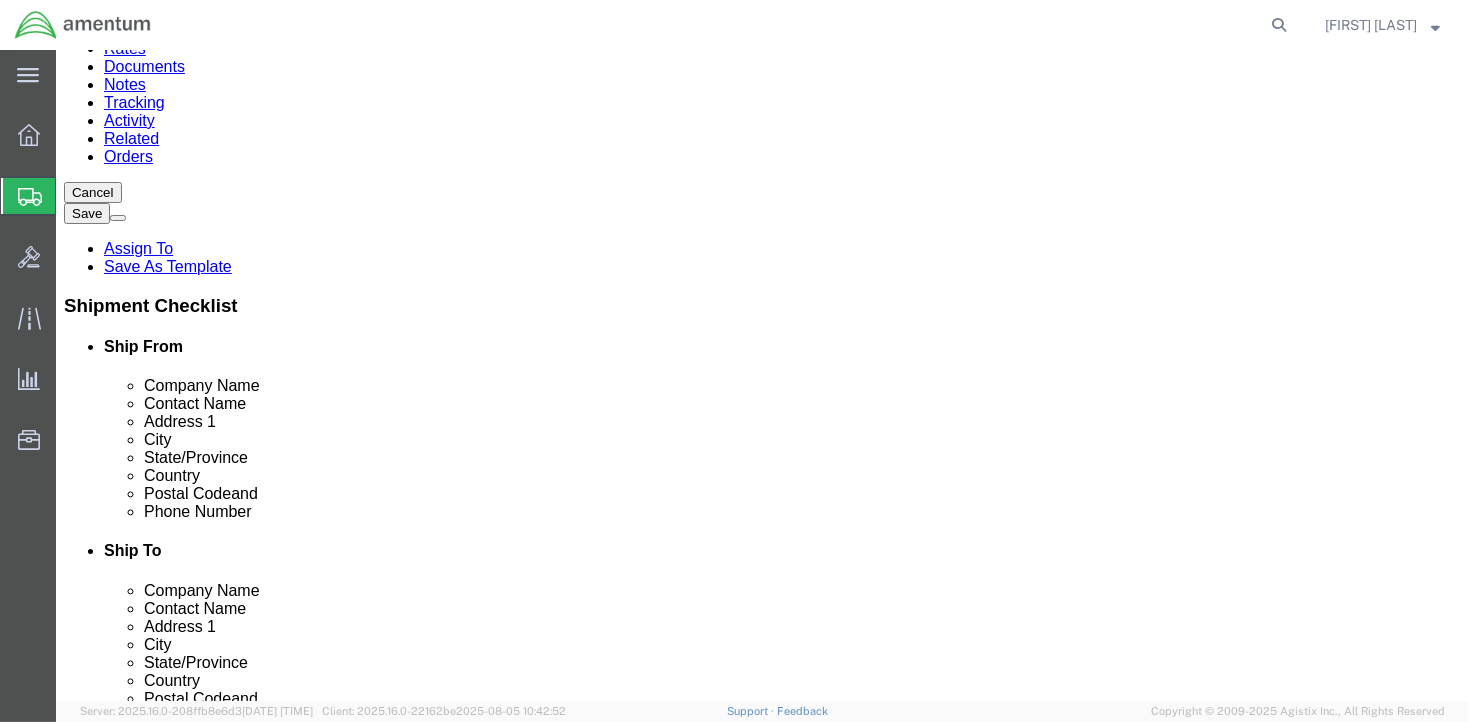 scroll, scrollTop: 200, scrollLeft: 0, axis: vertical 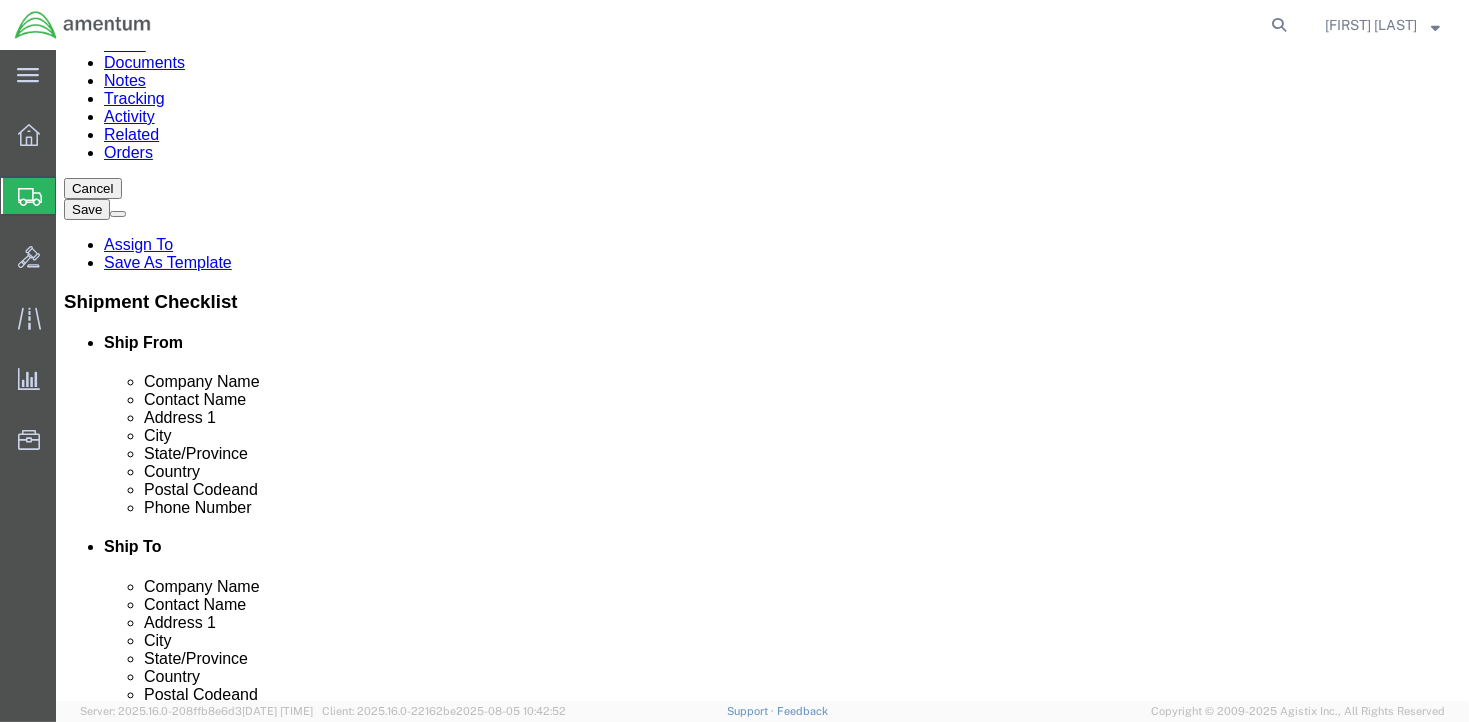 drag, startPoint x: 250, startPoint y: 522, endPoint x: 63, endPoint y: 516, distance: 187.09624 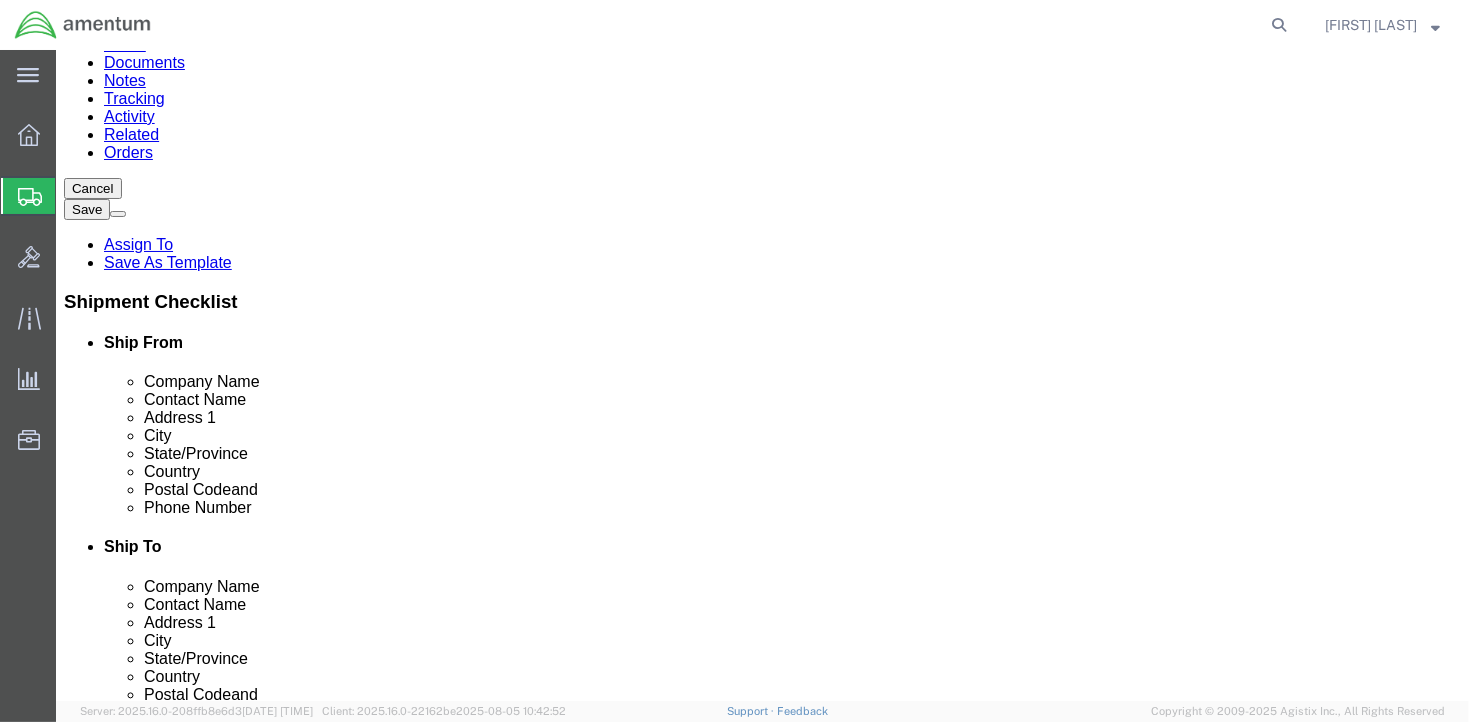 type on "35898" 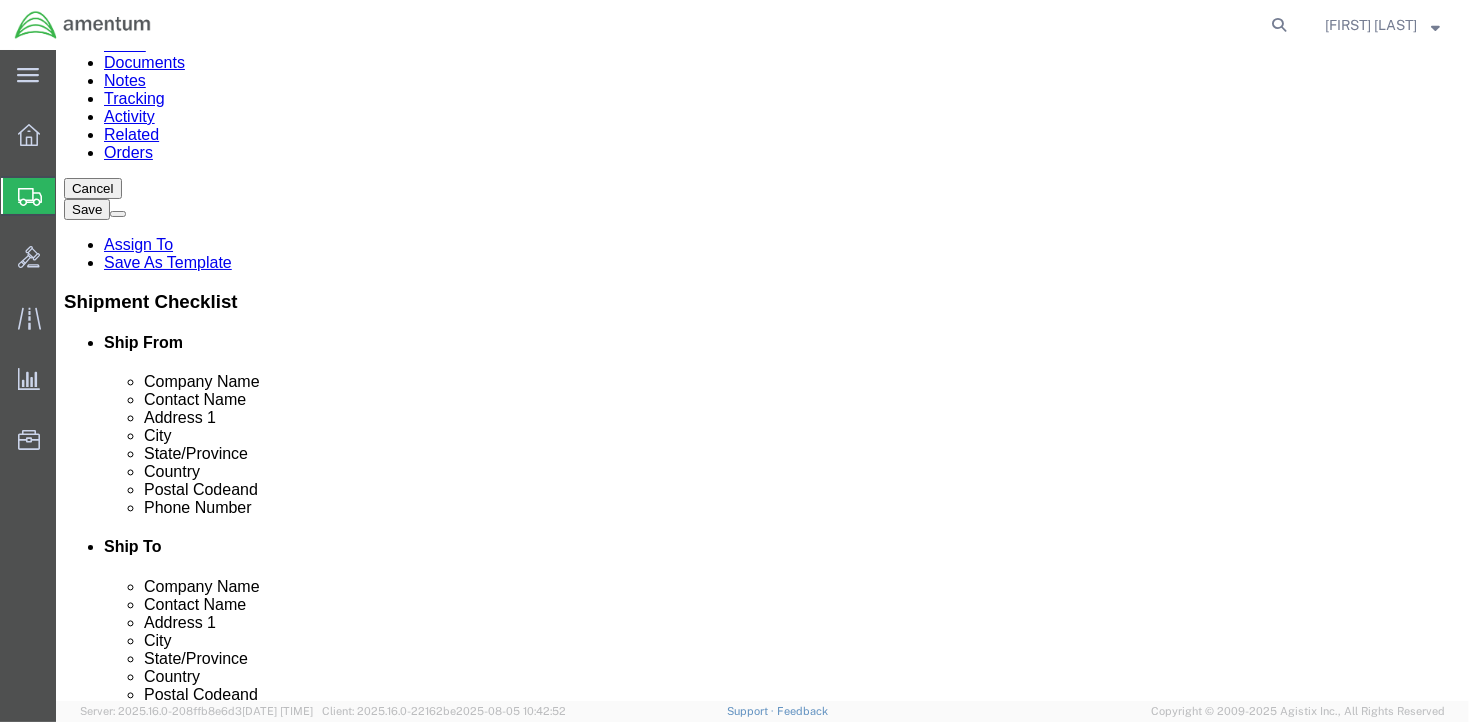click 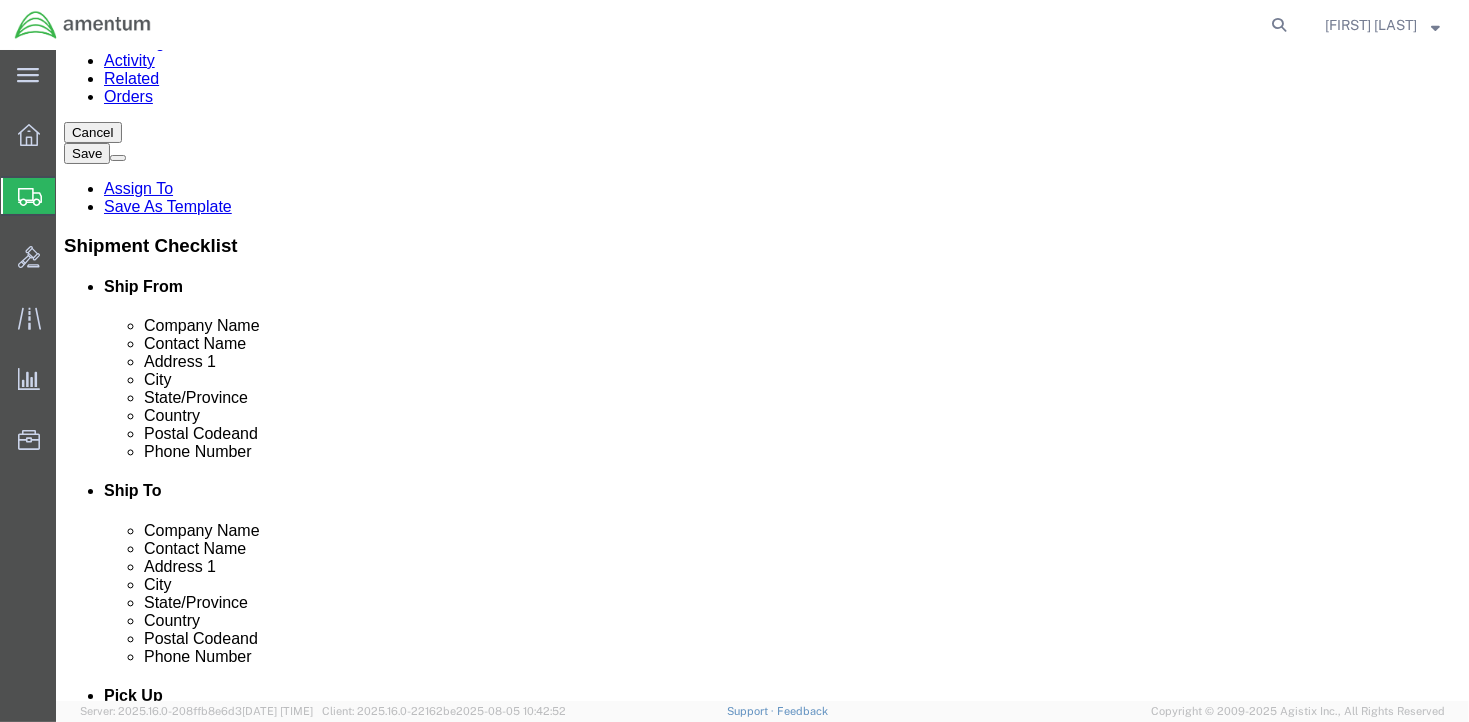 scroll, scrollTop: 300, scrollLeft: 0, axis: vertical 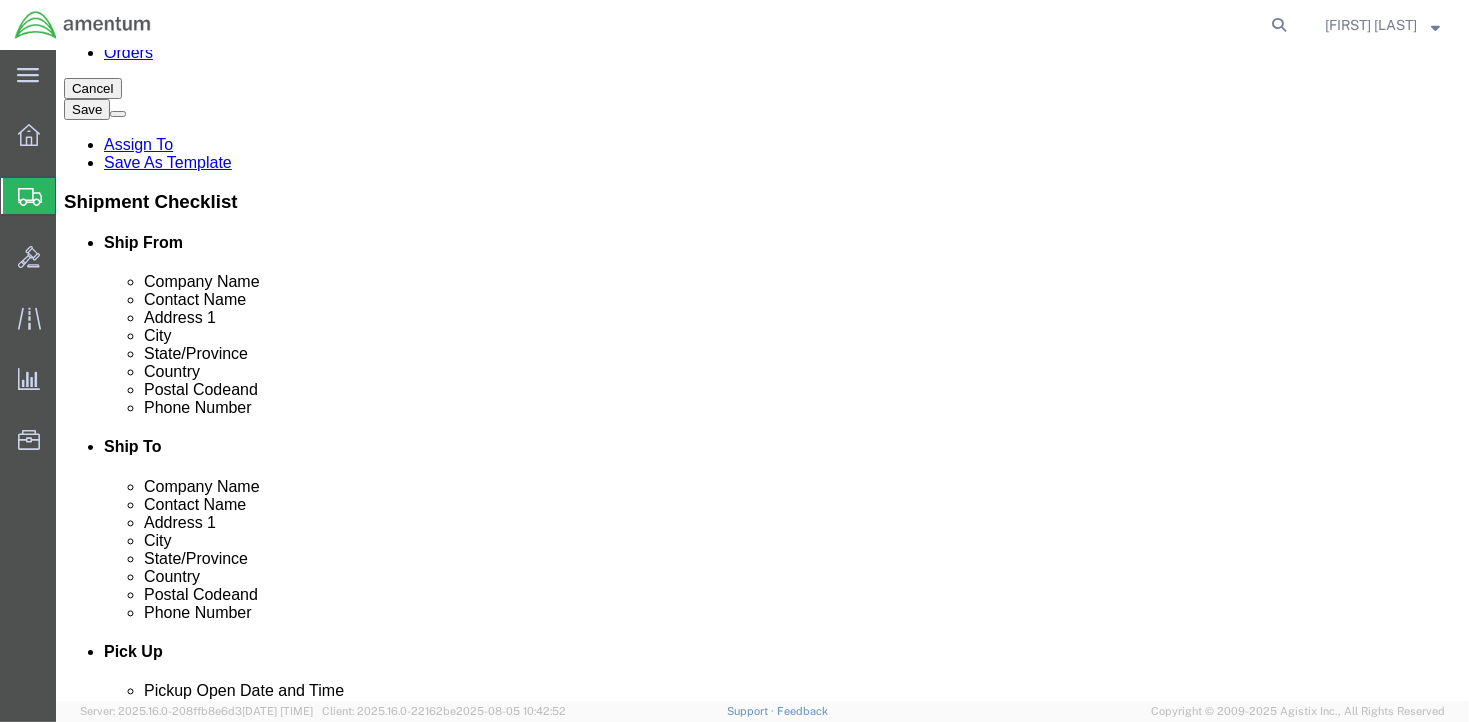 drag, startPoint x: 438, startPoint y: 504, endPoint x: 105, endPoint y: 486, distance: 333.48615 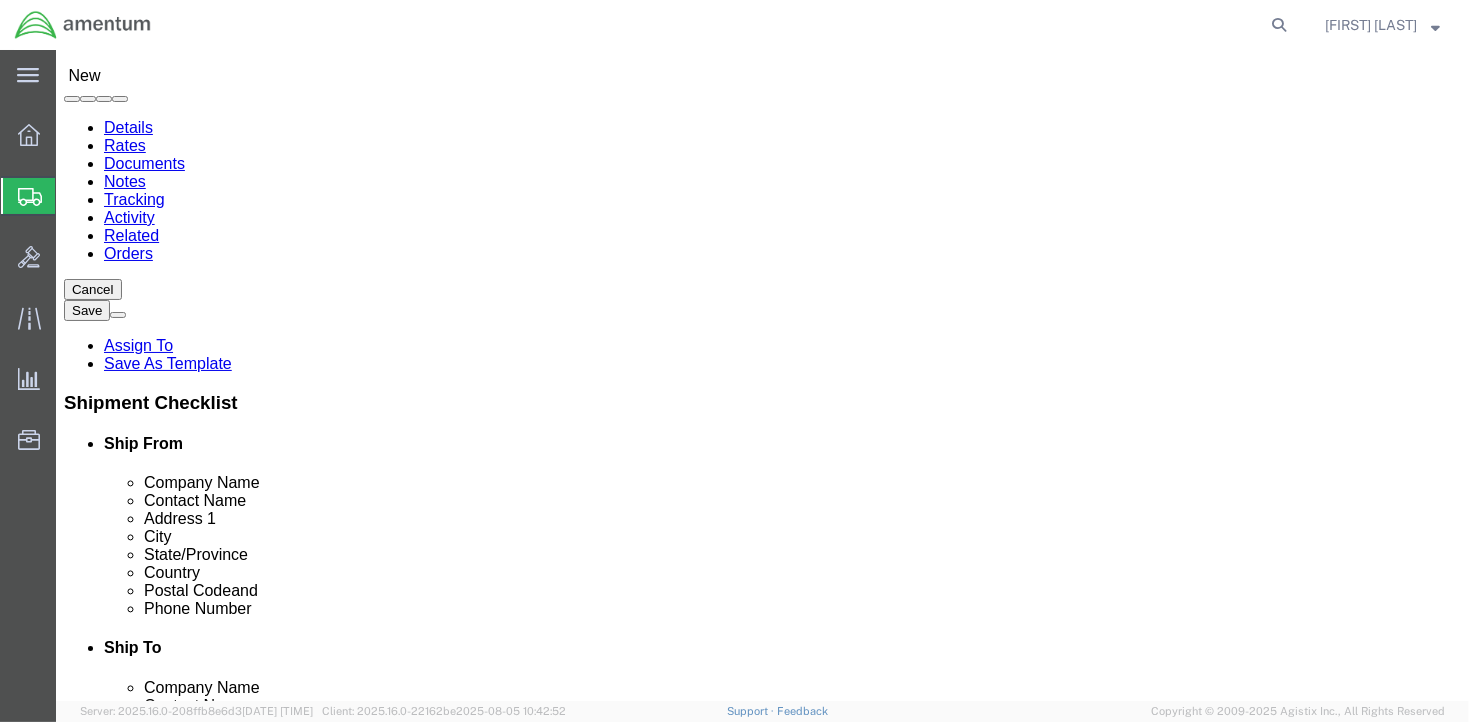 scroll, scrollTop: 0, scrollLeft: 0, axis: both 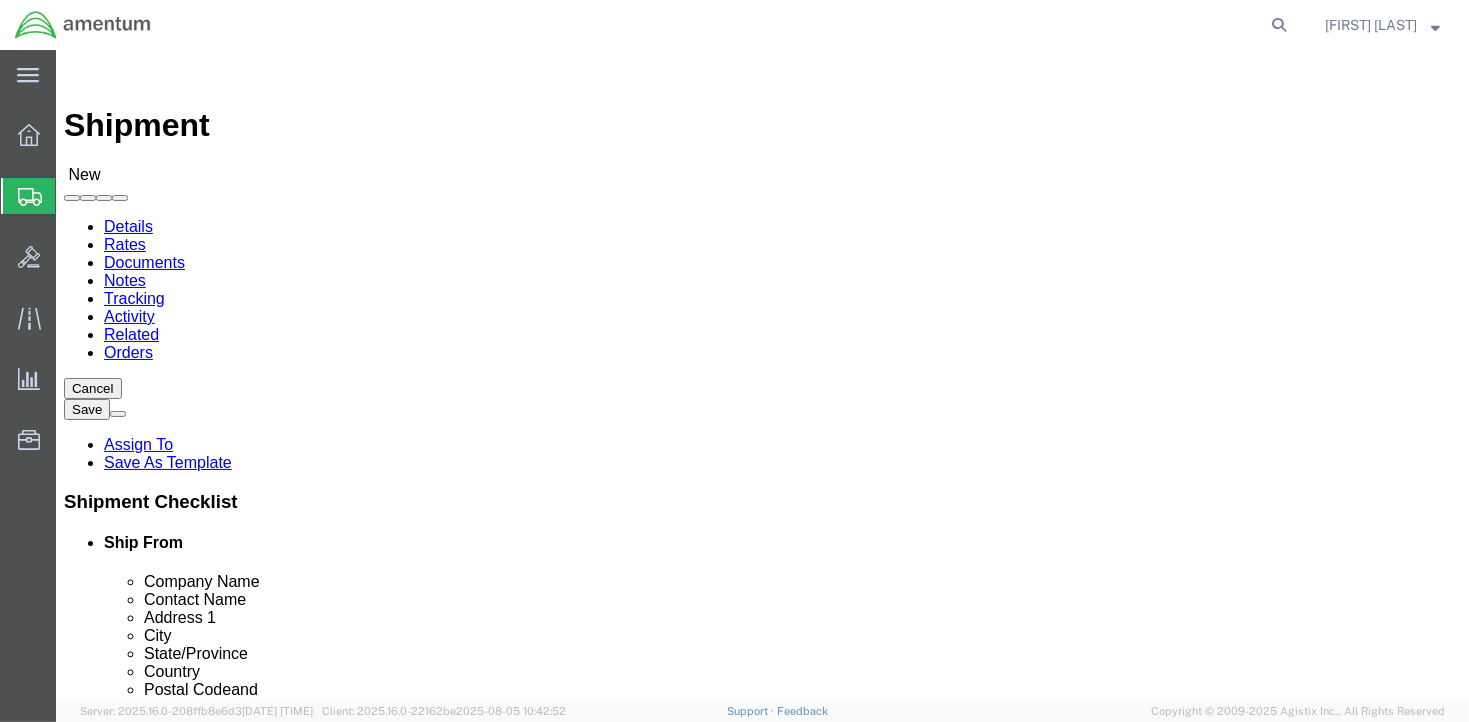 type on "qcc" 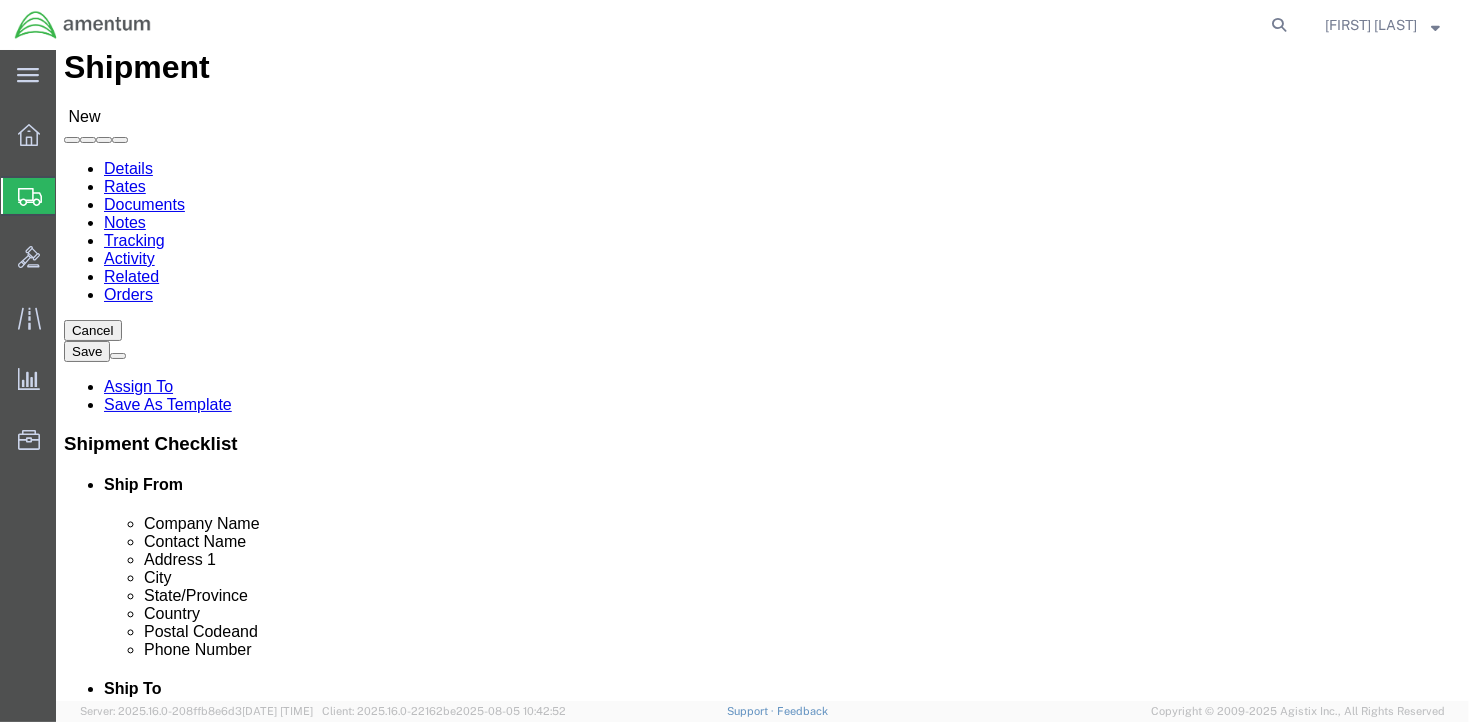 scroll, scrollTop: 100, scrollLeft: 0, axis: vertical 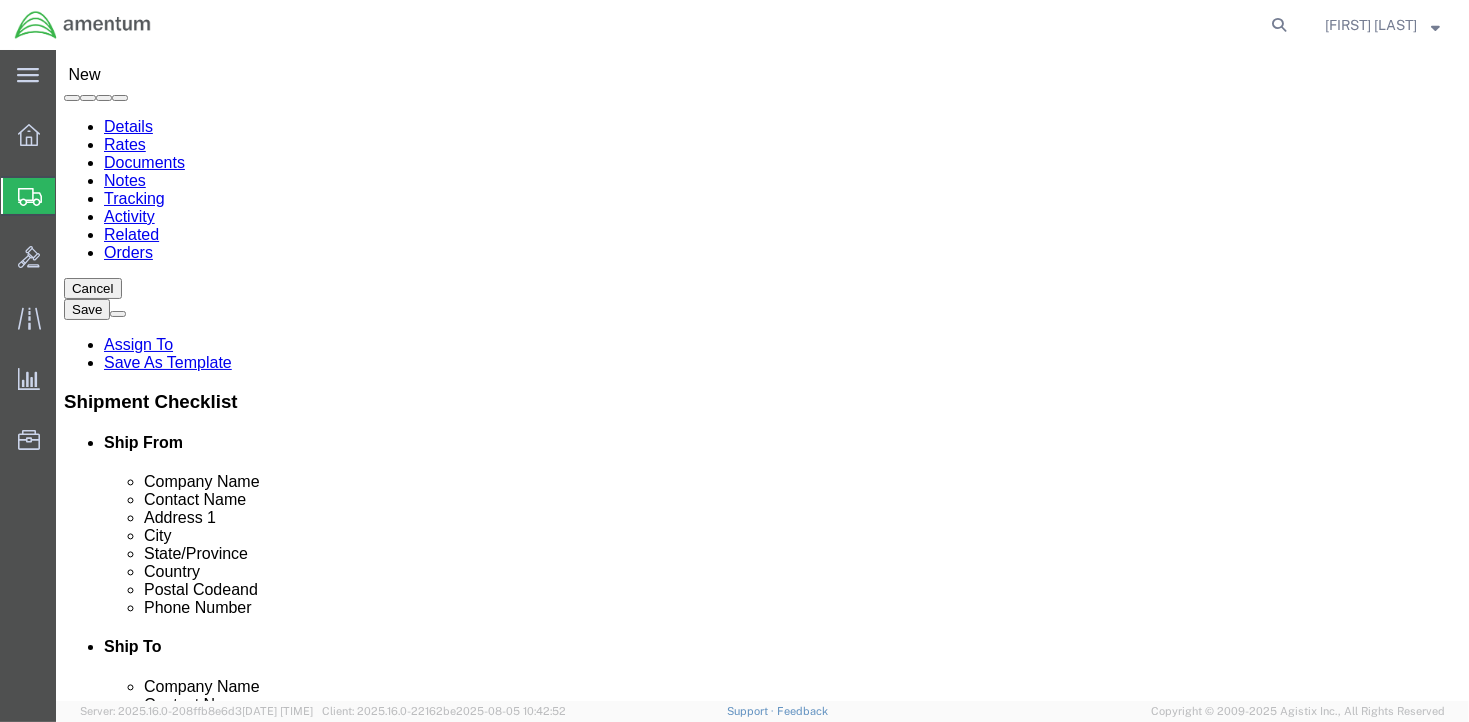 drag, startPoint x: 906, startPoint y: 474, endPoint x: 631, endPoint y: 458, distance: 275.46506 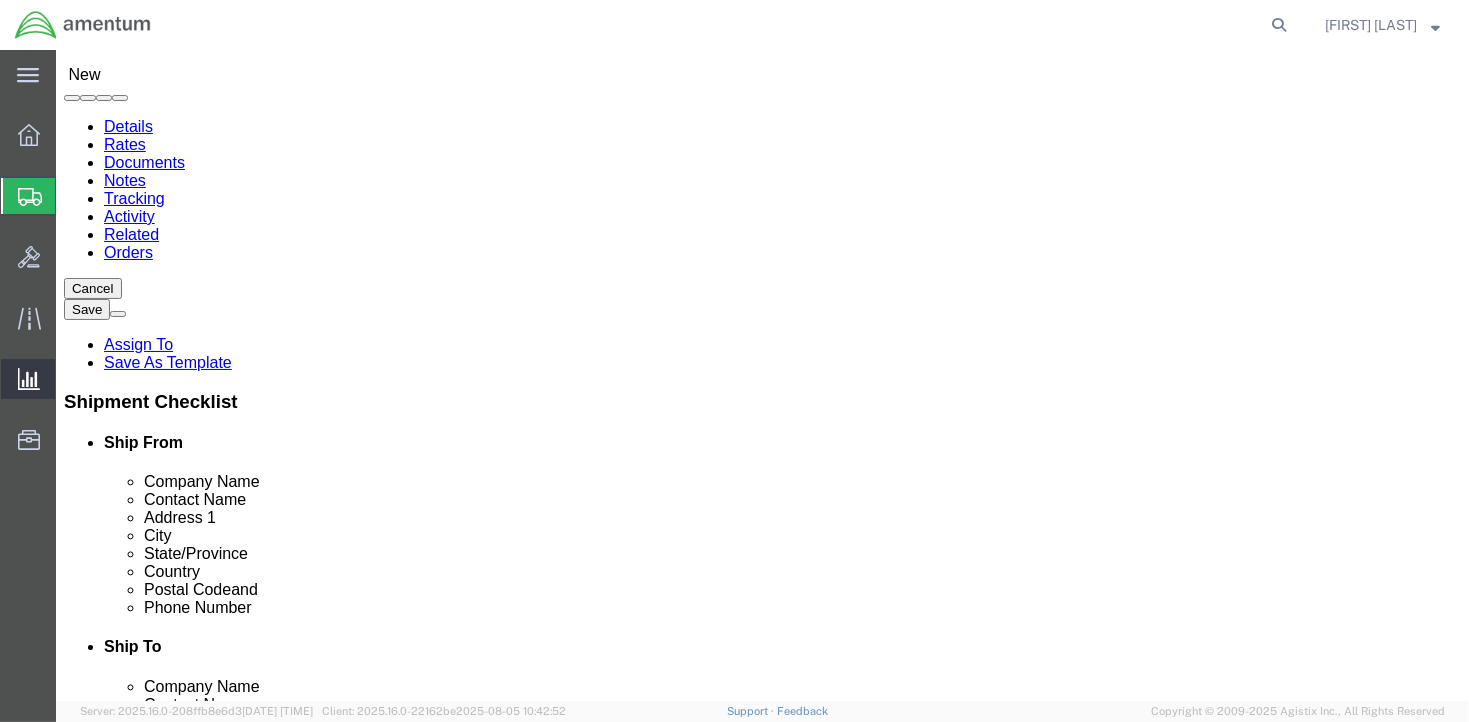 type 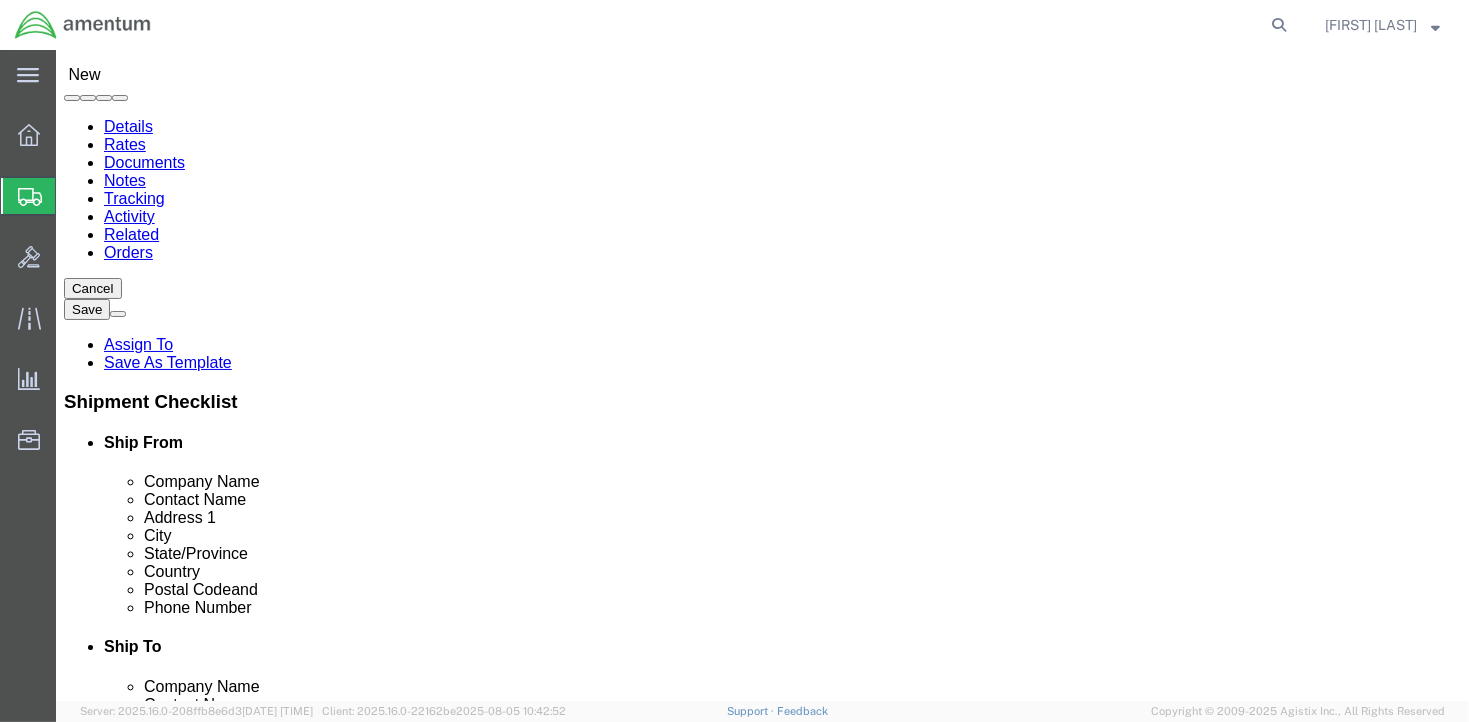 click 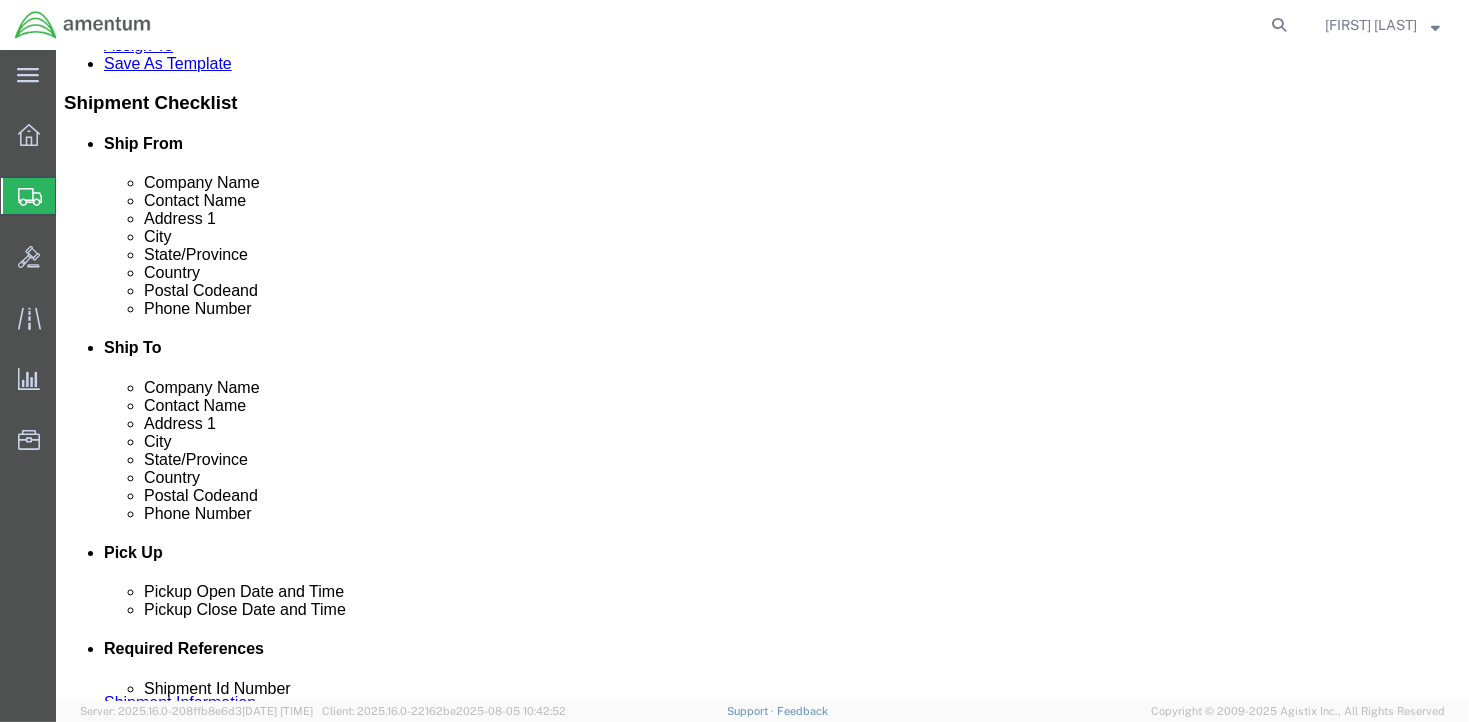 scroll, scrollTop: 400, scrollLeft: 0, axis: vertical 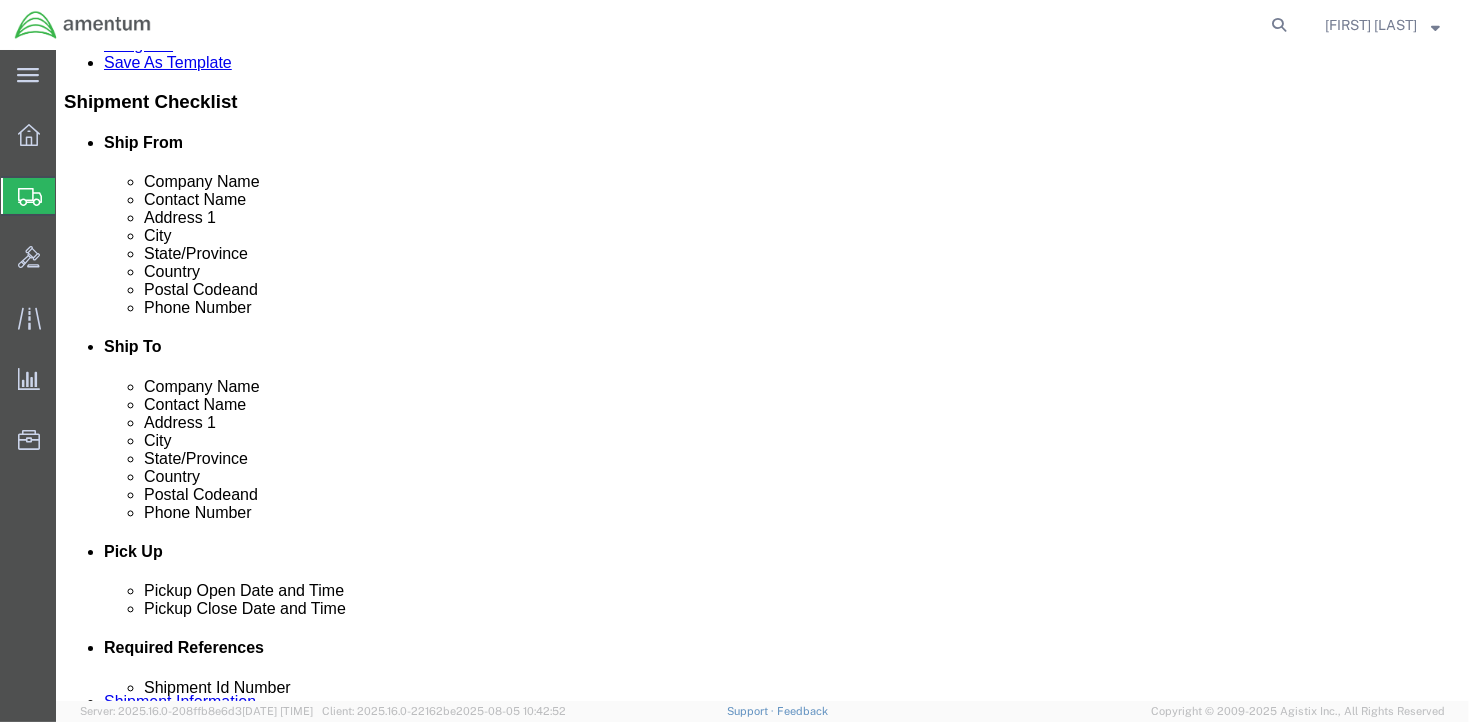 drag, startPoint x: 930, startPoint y: 395, endPoint x: 446, endPoint y: 393, distance: 484.00412 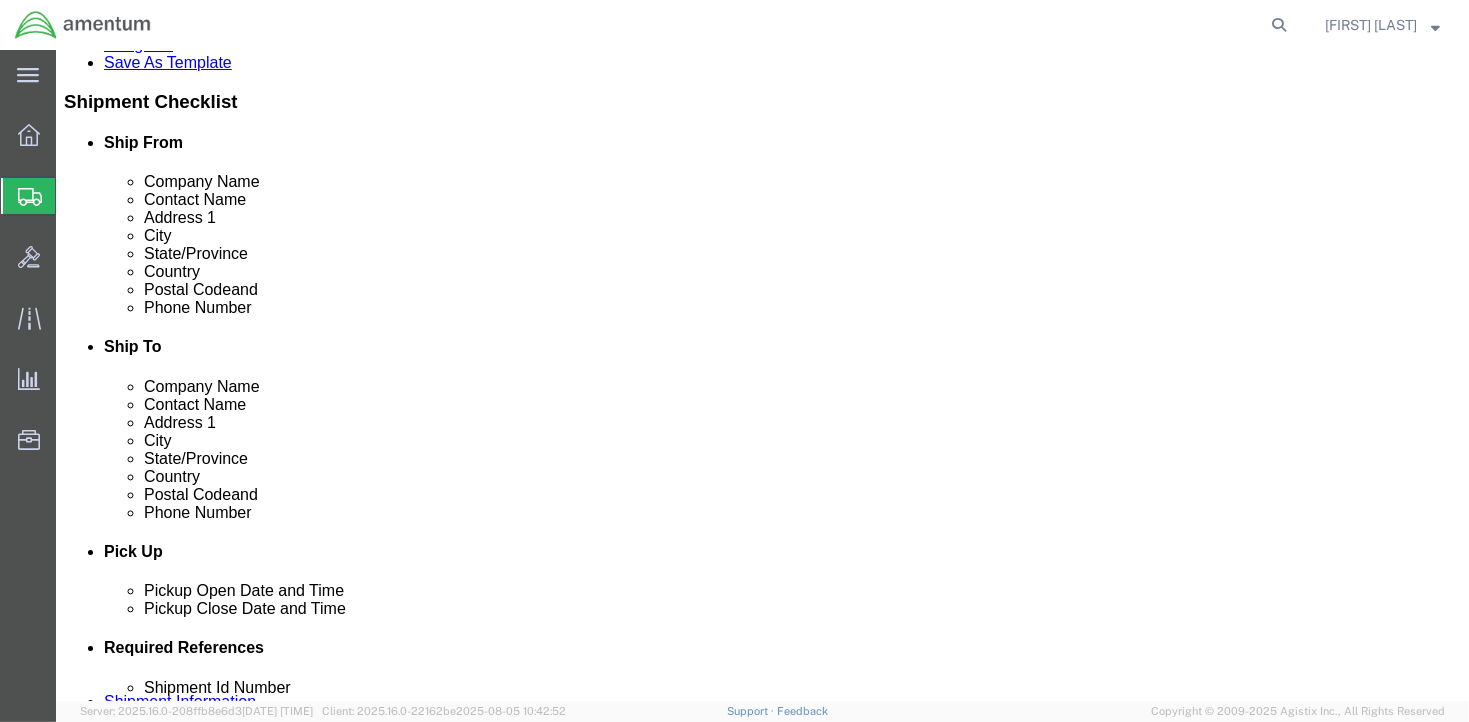 type 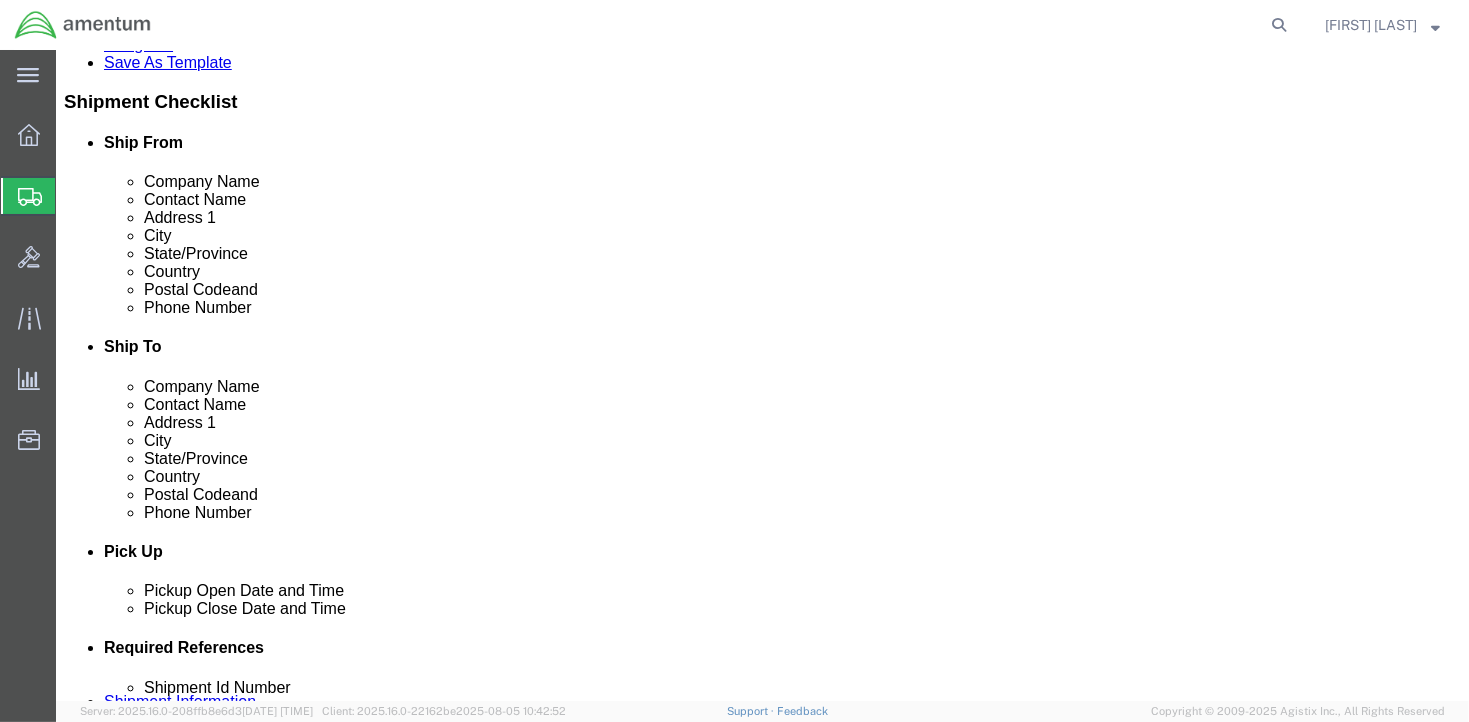 click 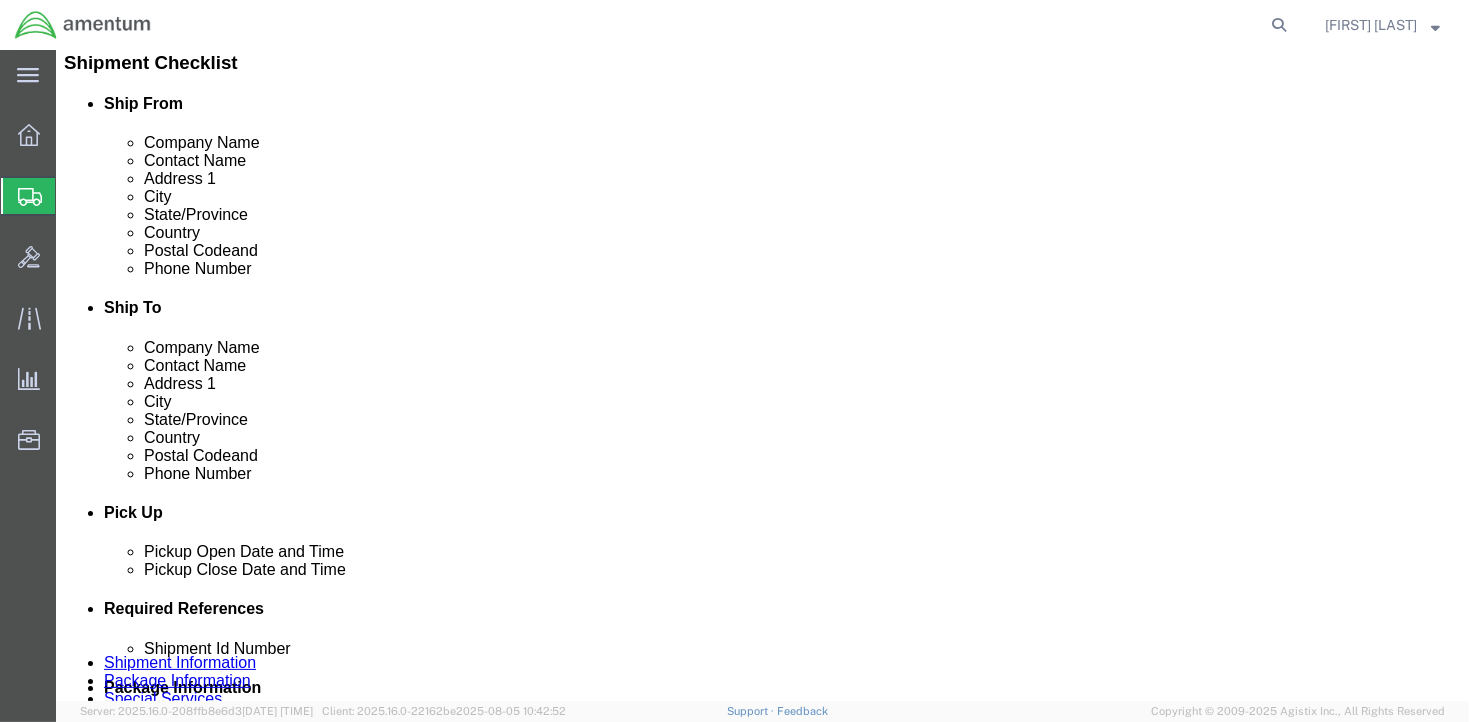 scroll, scrollTop: 0, scrollLeft: 0, axis: both 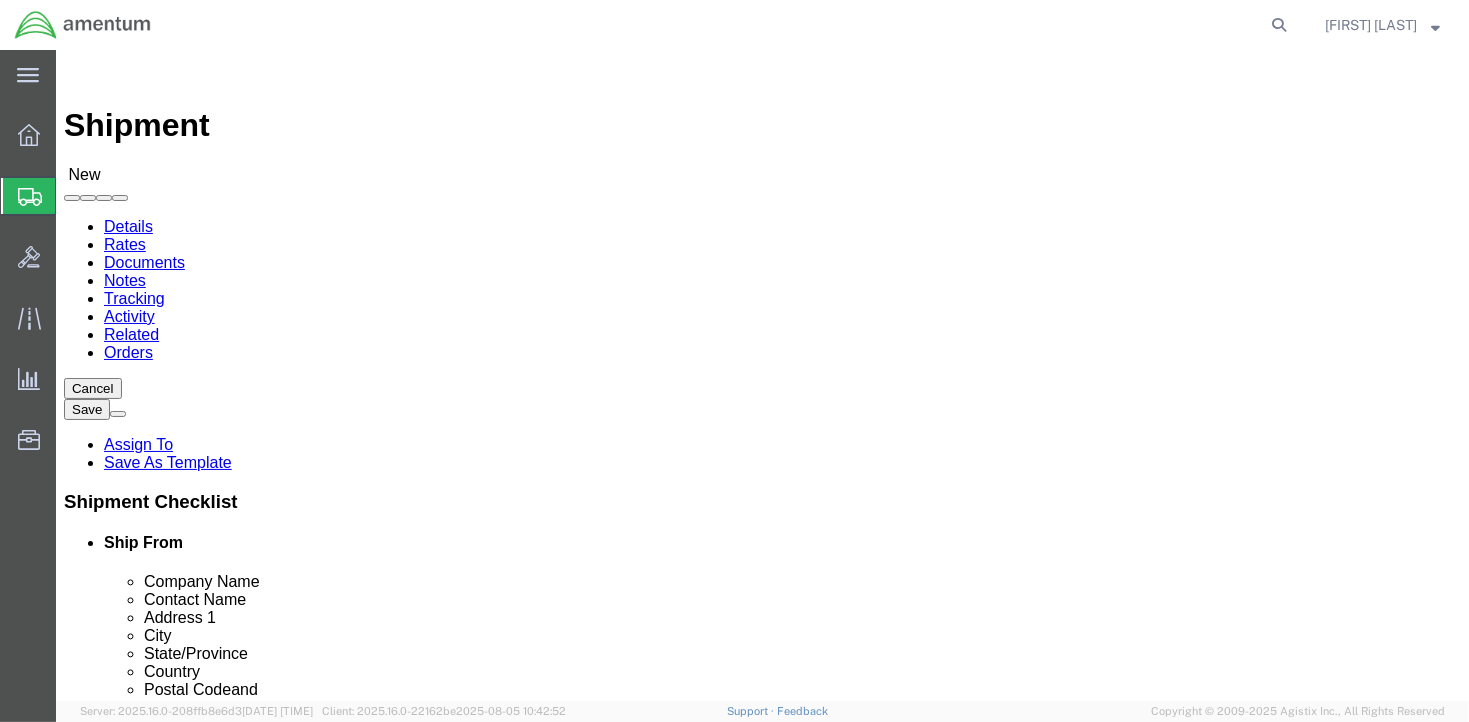 click on "Ship To Location Location QCC-Texas My Profile Location 1002-4122-6 1006-5256-0 1026-8910-0 1281-0560-3 1369-6441-0 1402-6962-0 1460-3609-0 1484-3213-9 1495-3257-9 1603-1831-7 1826-2677-5 1855-2363-2 1863-3564-3 1991-7042-2 1994-1527-1 2049-5033-4 2253-0773-3 2349-0931-2 2466-3109-3 2522-4931-1 2542-9794-1 2555-1162-9 2629-3834-4 2794-1924-3 2912-5044-0 2980-5246-6 2980-5254-7 3131-6923-5 3149-0707-8 3149-3205-6 3149-4233-7 3165-0769-7 3182-5610-1 3210-2835-7 3239-1969-0 3542-8937-7 3594-9854-3 3681-3626-3 3911-3914-8 4170-0992-2 4173-2956-0 4376-6102-2 4403-4278-7 4542-0514-6 5339-4438-8 5339-5260-7 5356-8144-9 5358-1212-8 5845-2592-4 5895-2180-3 6275-9173-0 6371-4102-3 6373-5182-6 6376-4854-3 6400-0083-0 6633-6378-6 6722-6822-2 6724-3981-7 6761-9537-8 6813-3469-6 6822-6569-8 7724-1522-2 7757-4164-3 7791-4593-0 7864-2389-9 7883-8771-7 8217-0852-4 8464-2987-5 8916-4846-4 9478-5195-0 ACCOM_PMO AEA_ASD_Andrews AFB AFM-E_Aberdeen Proving Grounds AFM-E_Al Asad AFM-E_Arifjan AFM-E_Camp Buehring, Kuwait 8" 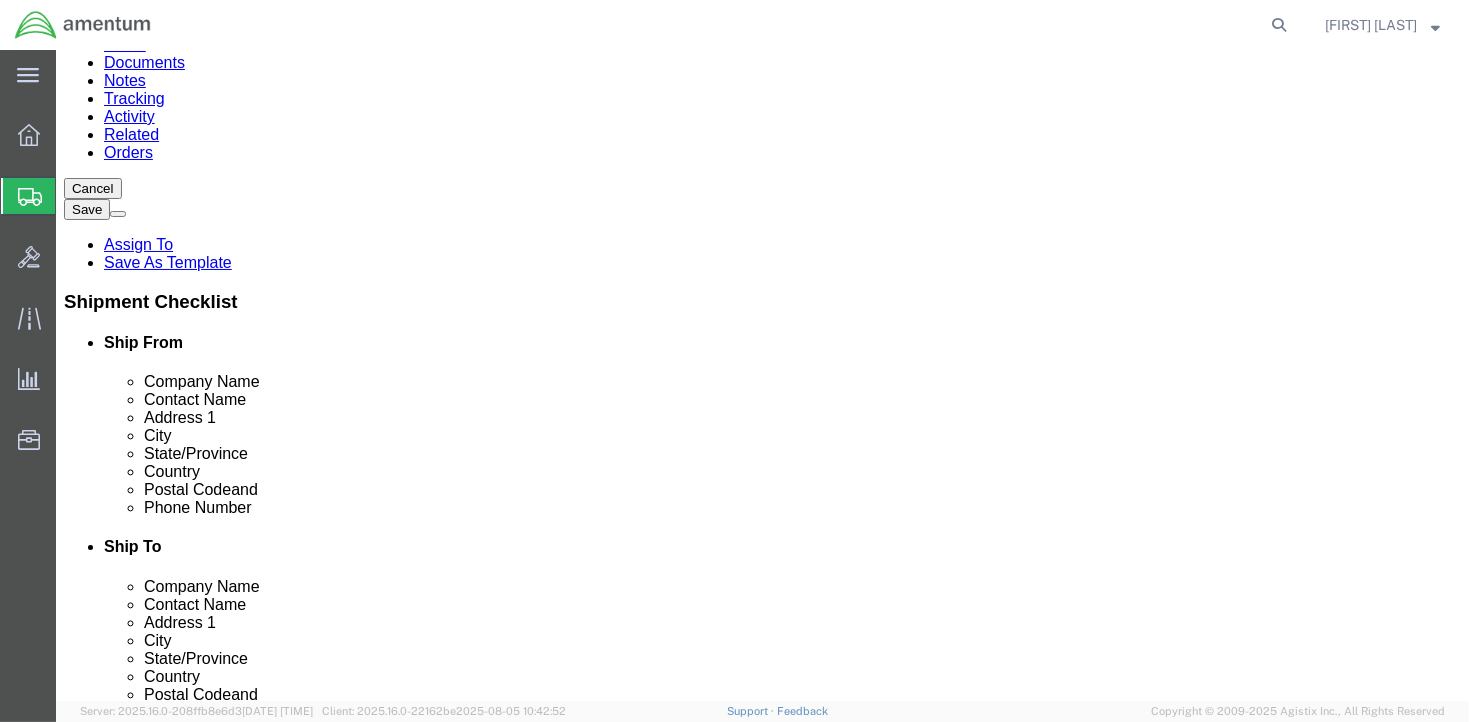 scroll, scrollTop: 0, scrollLeft: 0, axis: both 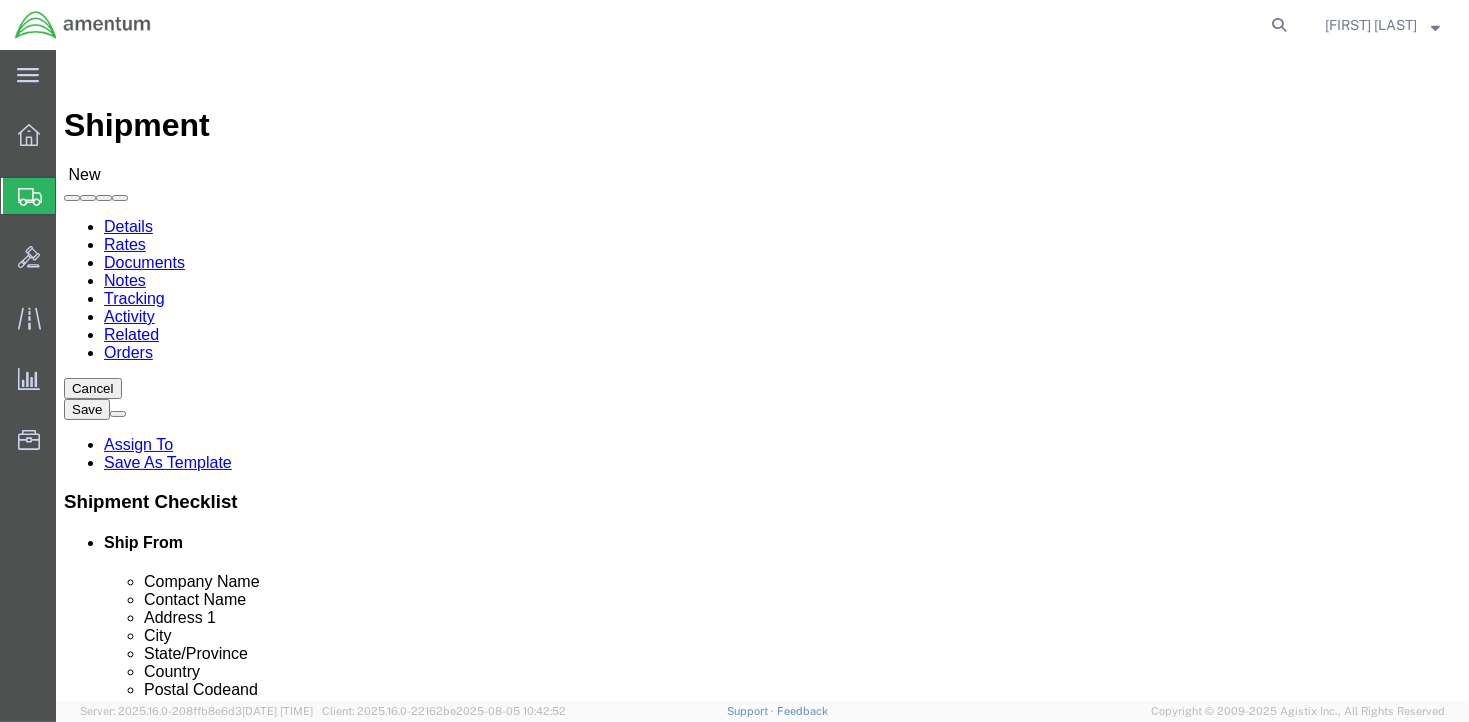 click 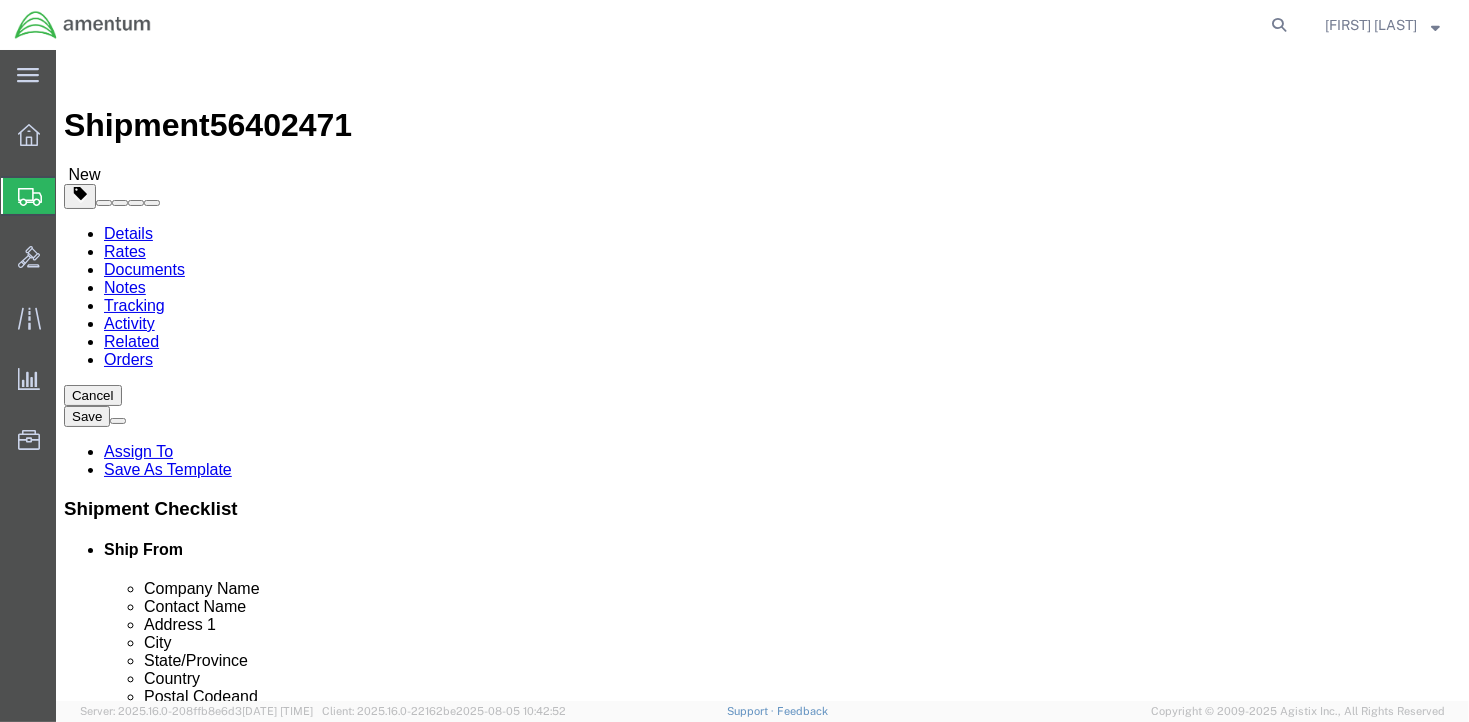 select on "CBOX" 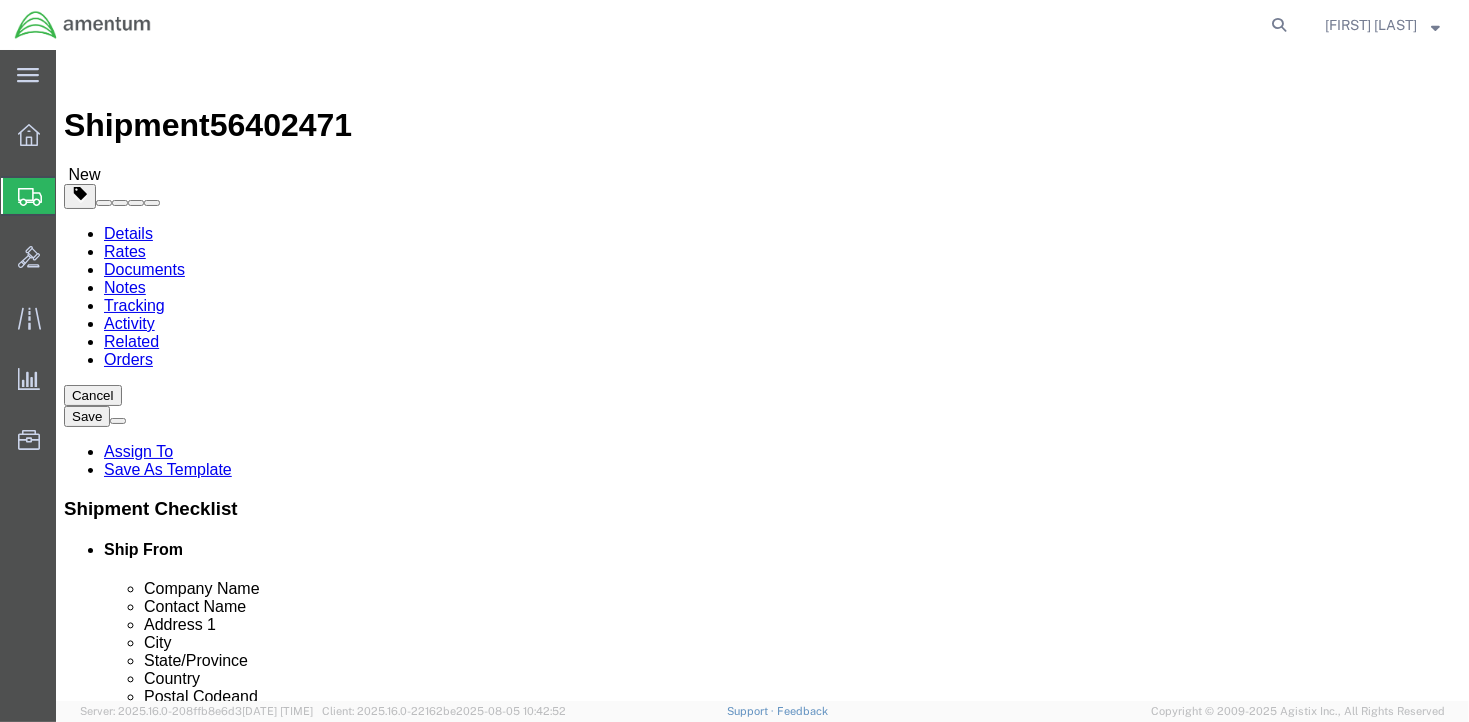scroll, scrollTop: 200, scrollLeft: 0, axis: vertical 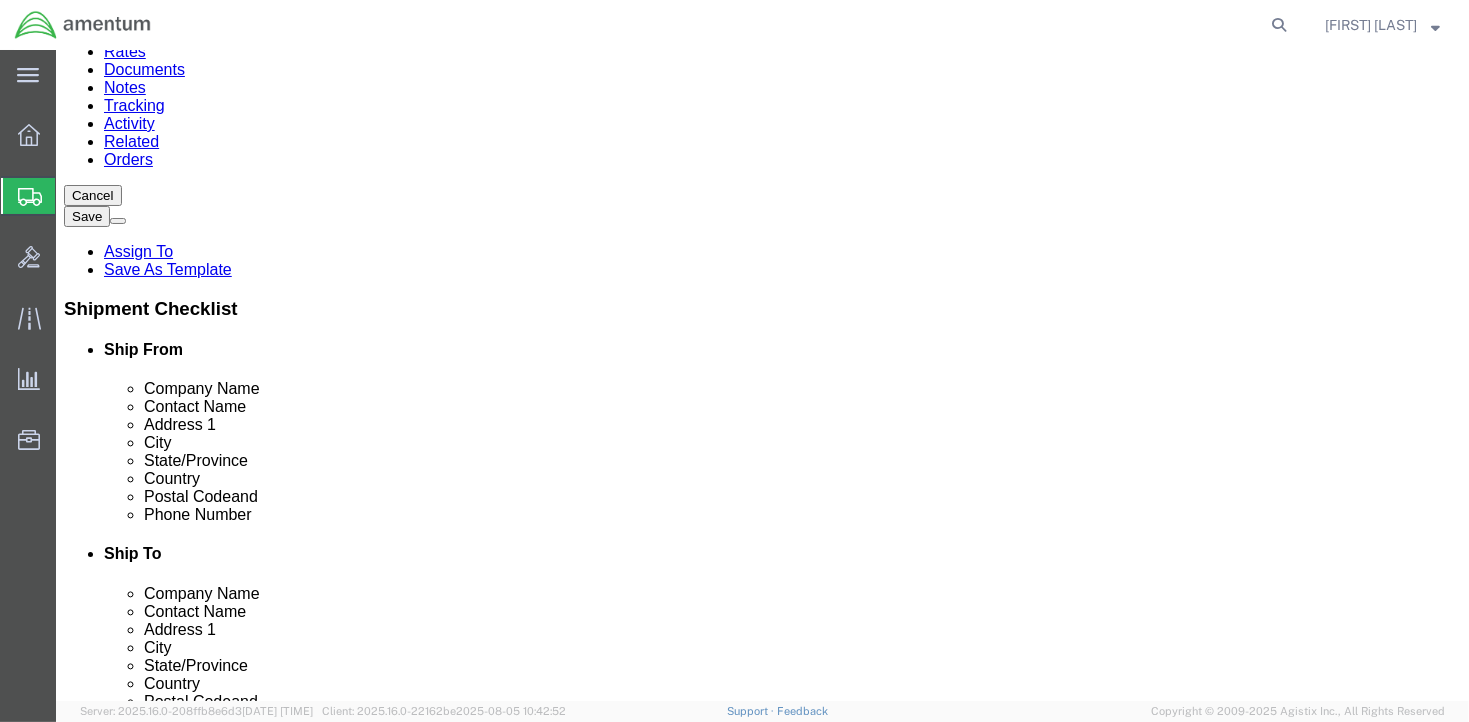 click on "Length
: This field is required." 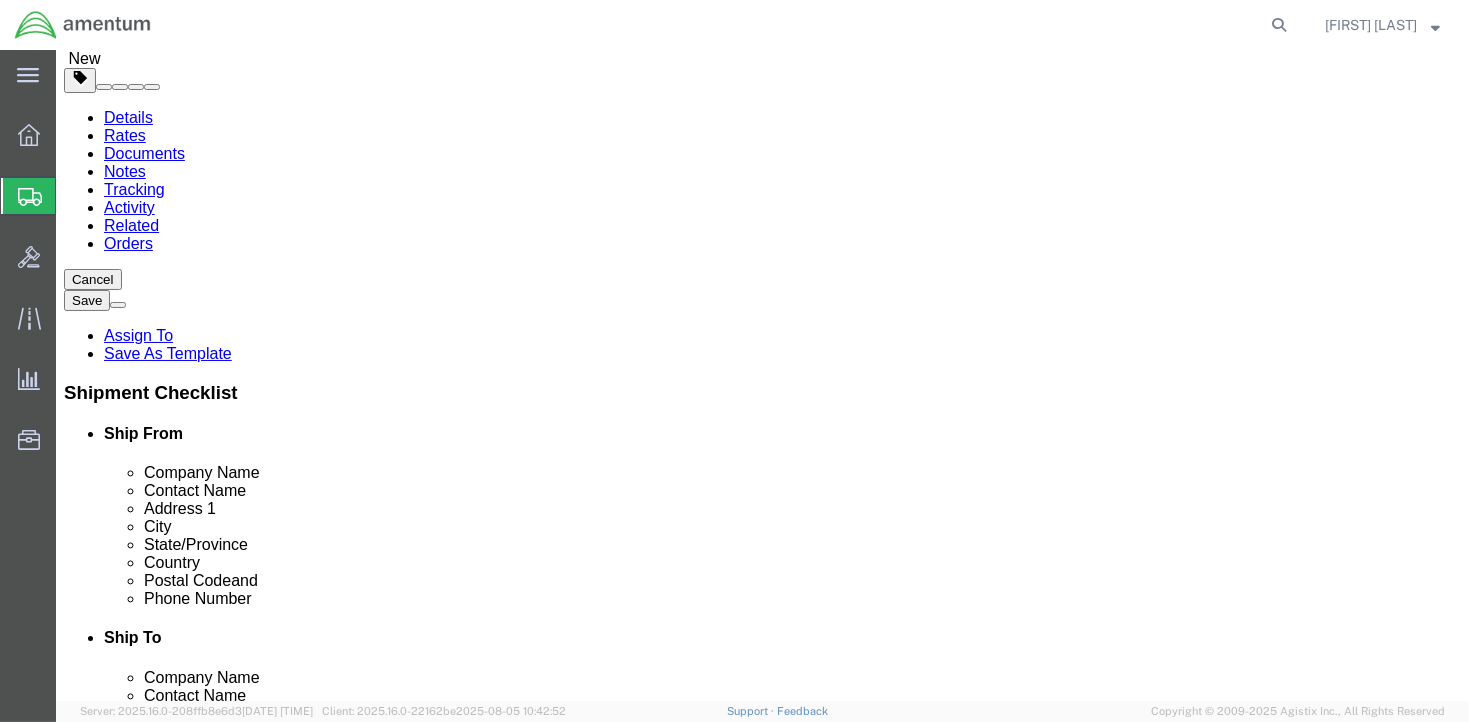 type on "16" 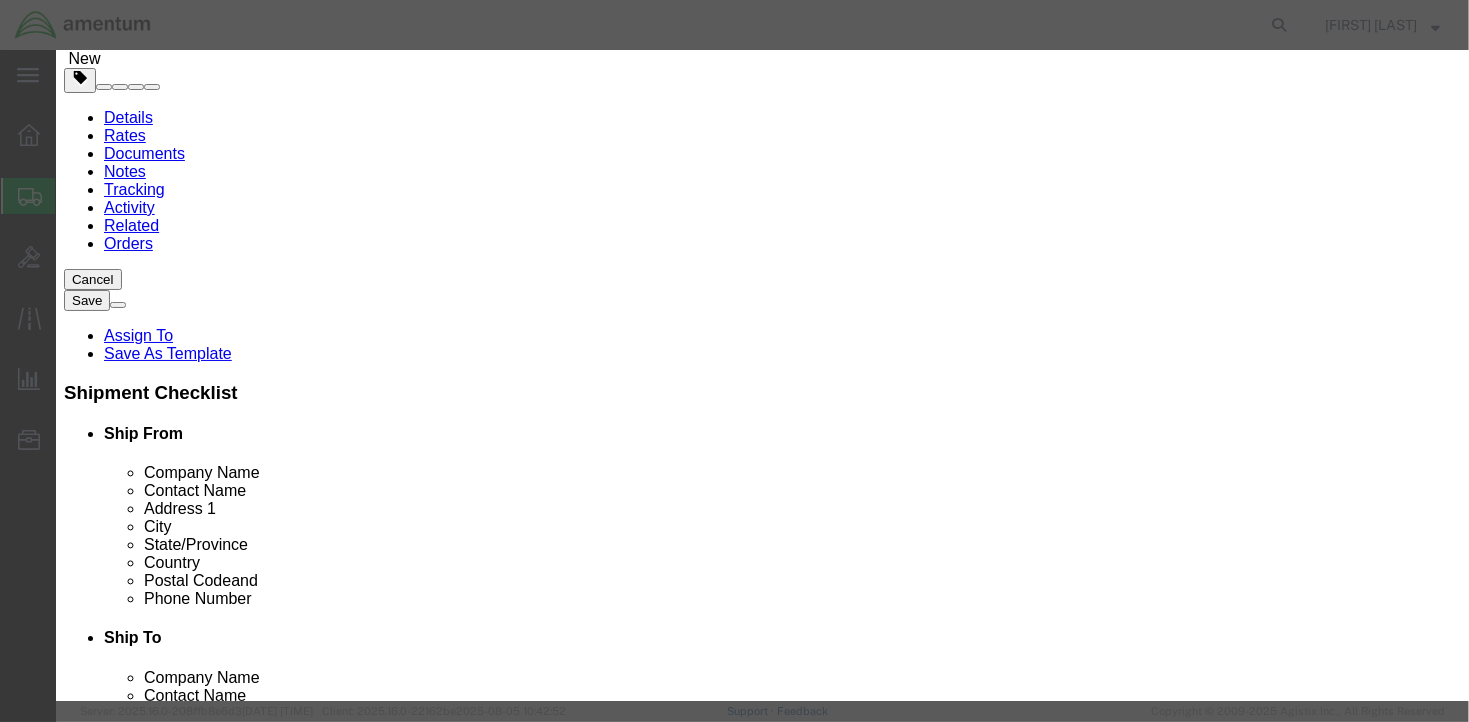 click 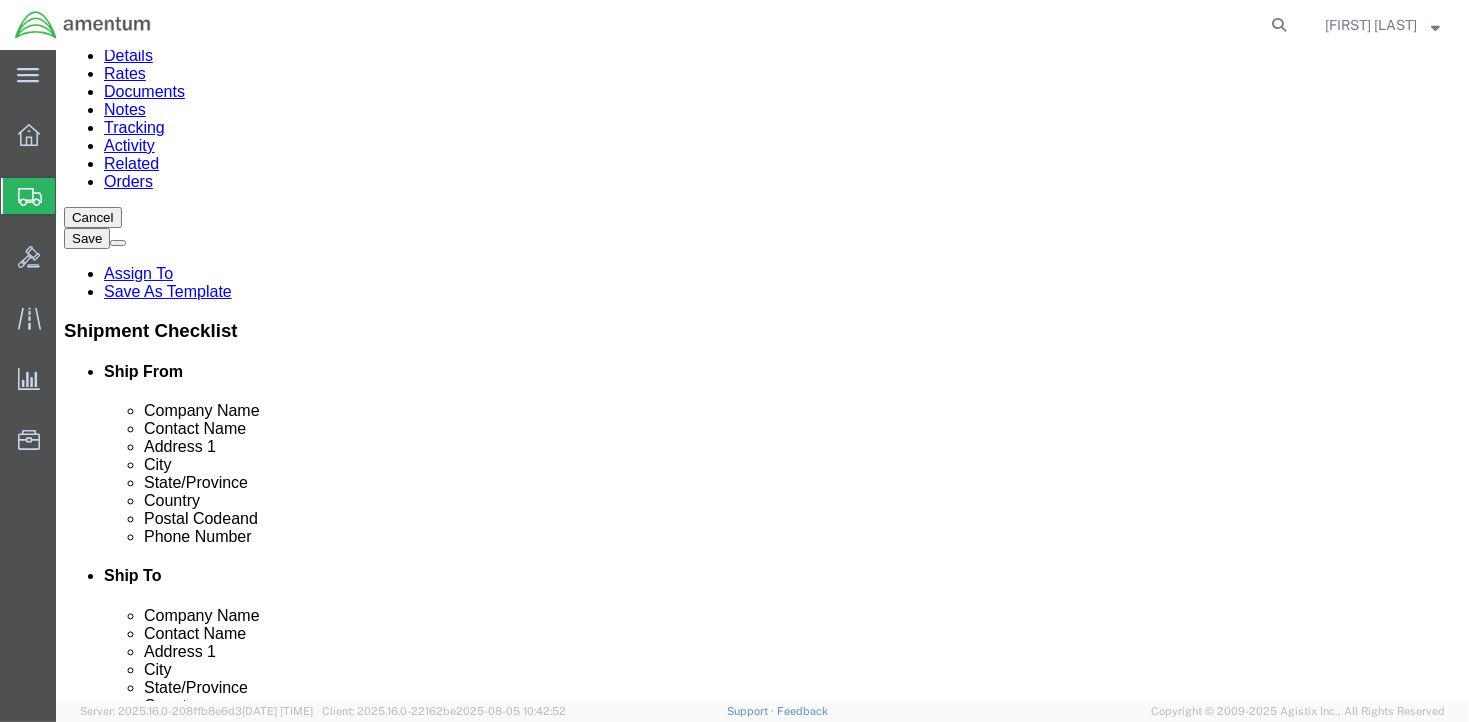 scroll, scrollTop: 240, scrollLeft: 0, axis: vertical 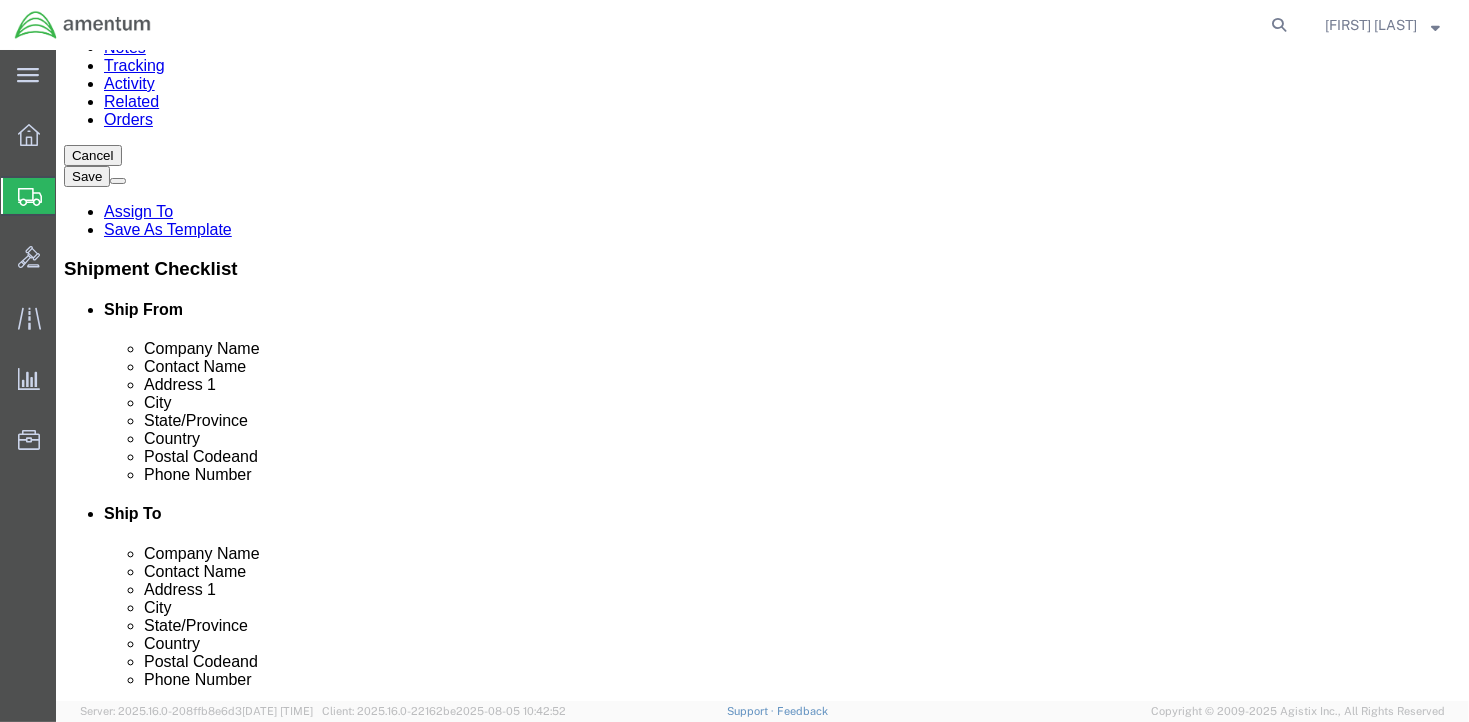 click on "Rate Shipment" 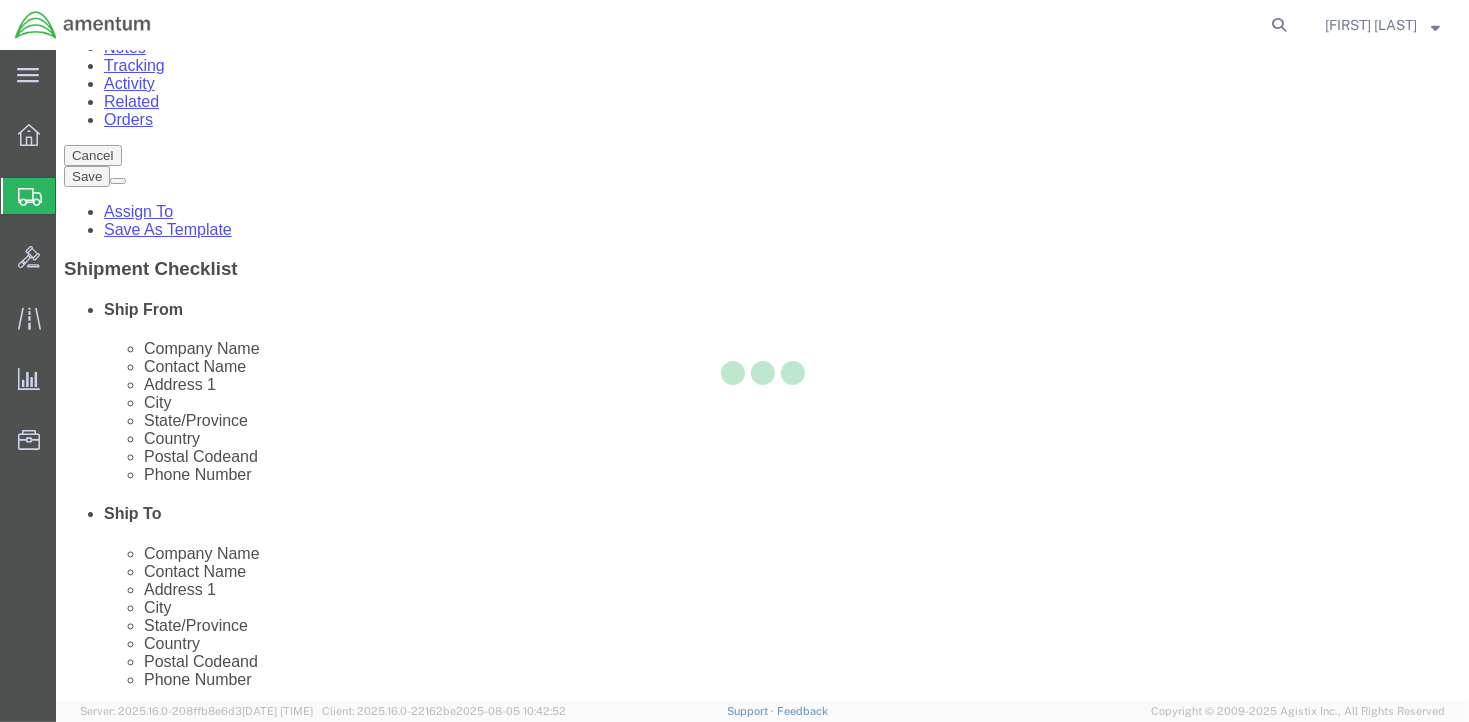 select on "42668" 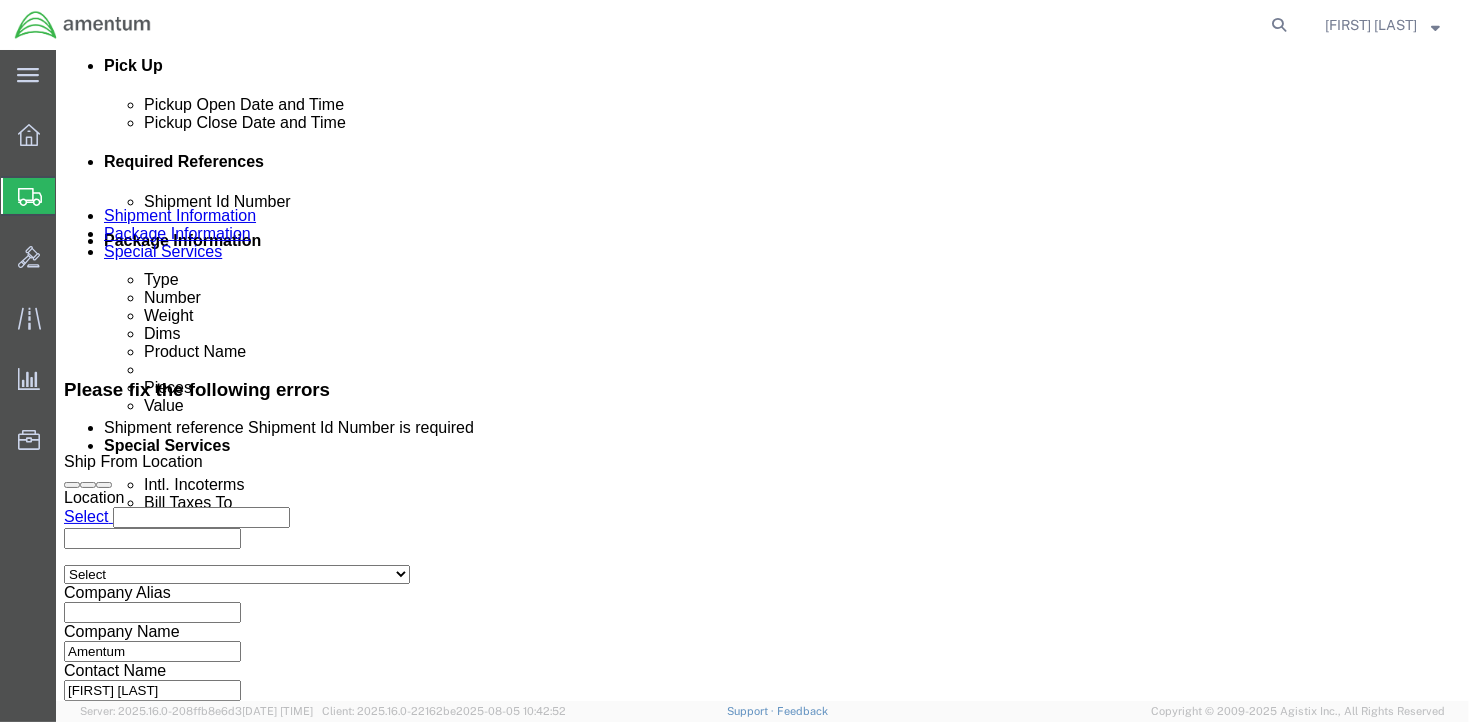 scroll, scrollTop: 940, scrollLeft: 0, axis: vertical 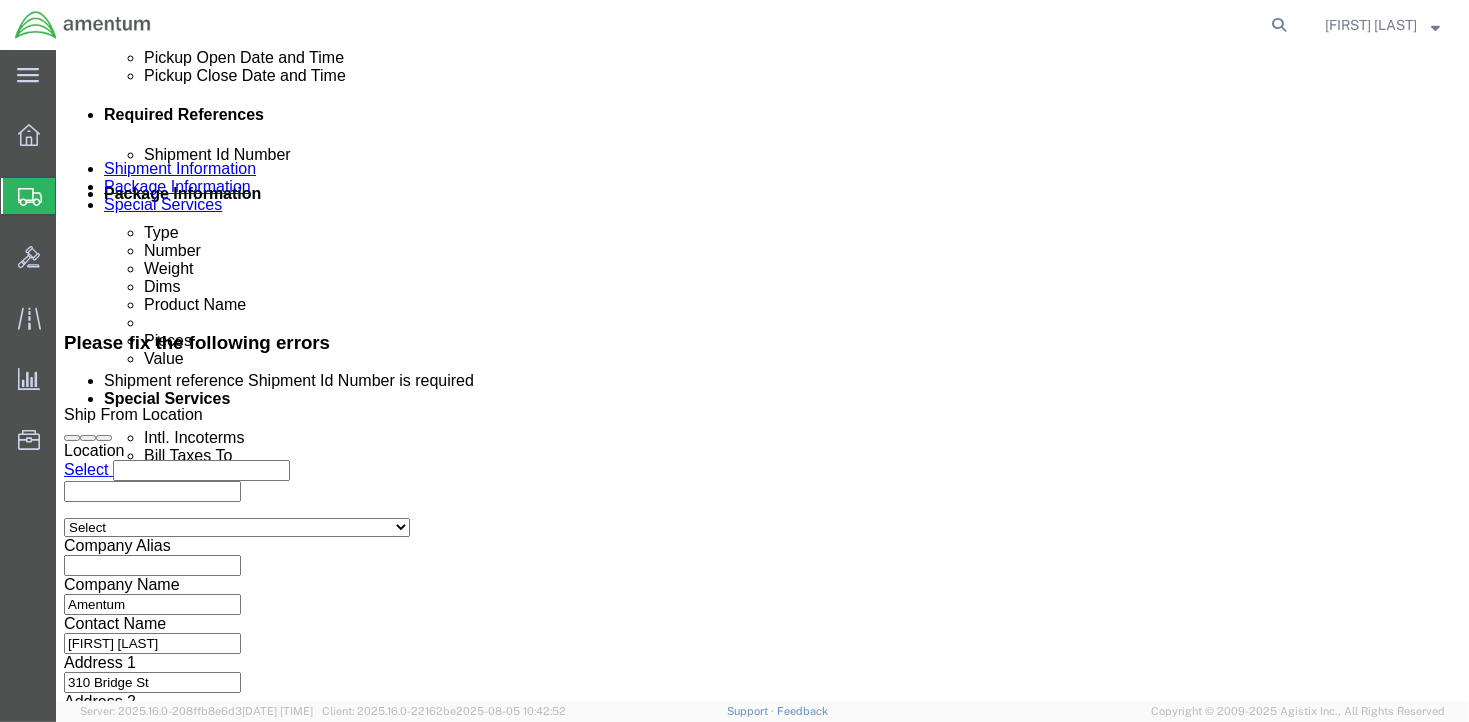 click 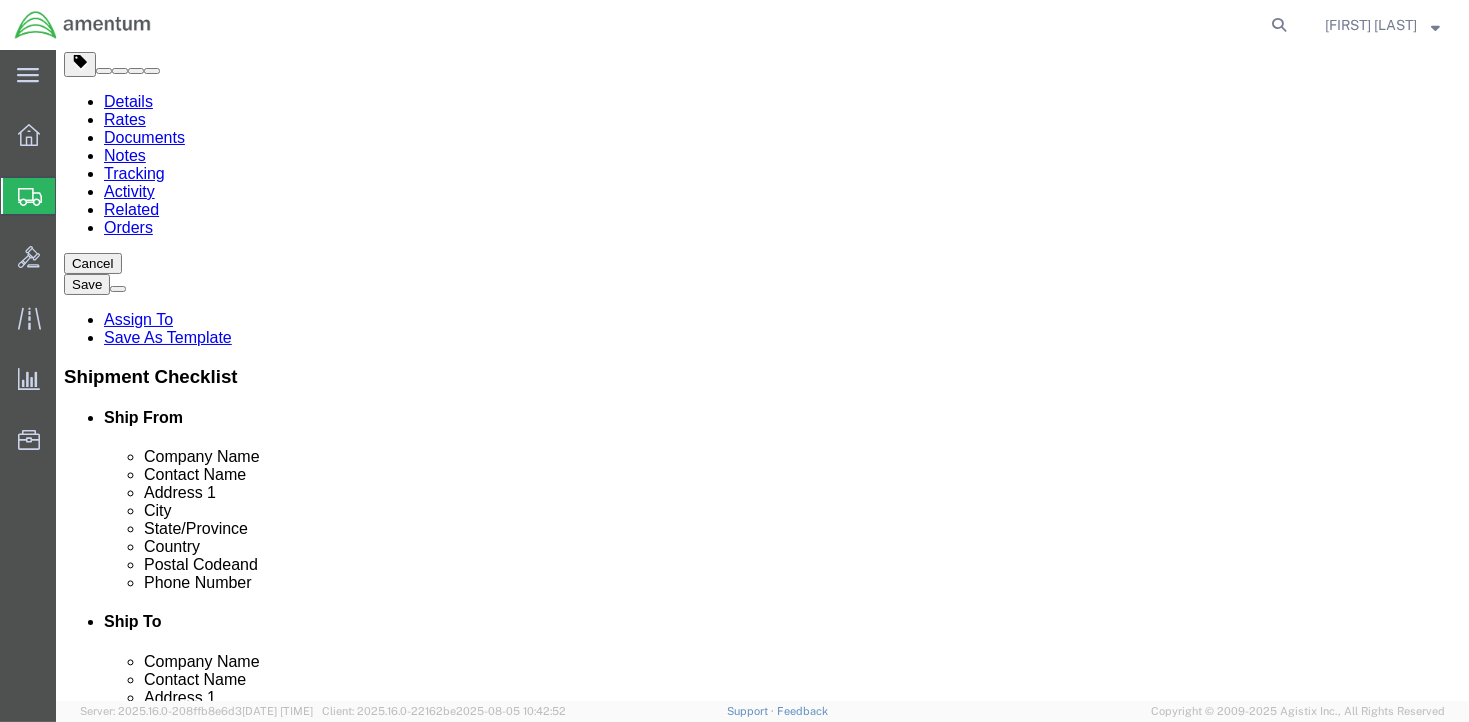 scroll, scrollTop: 0, scrollLeft: 0, axis: both 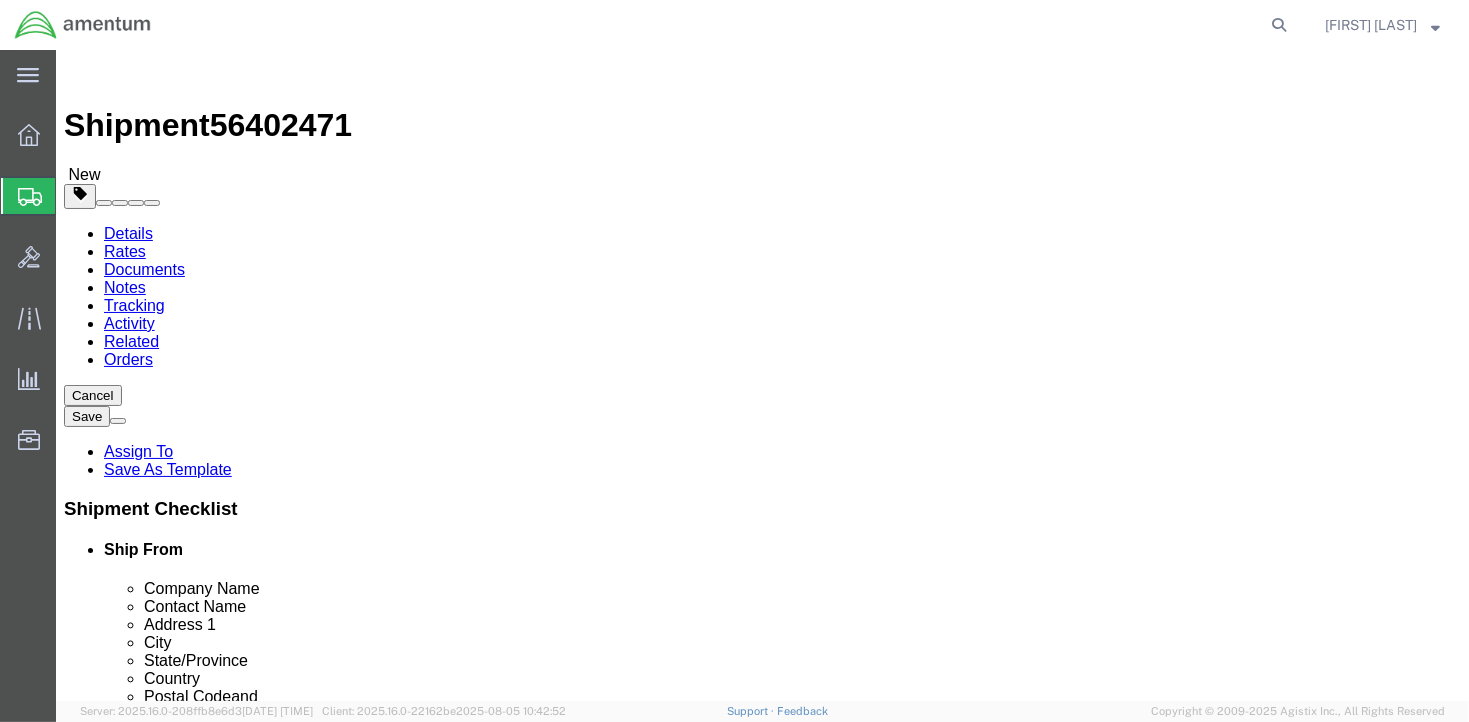 type on "4857.1.2103.00.00.00.000.FRE" 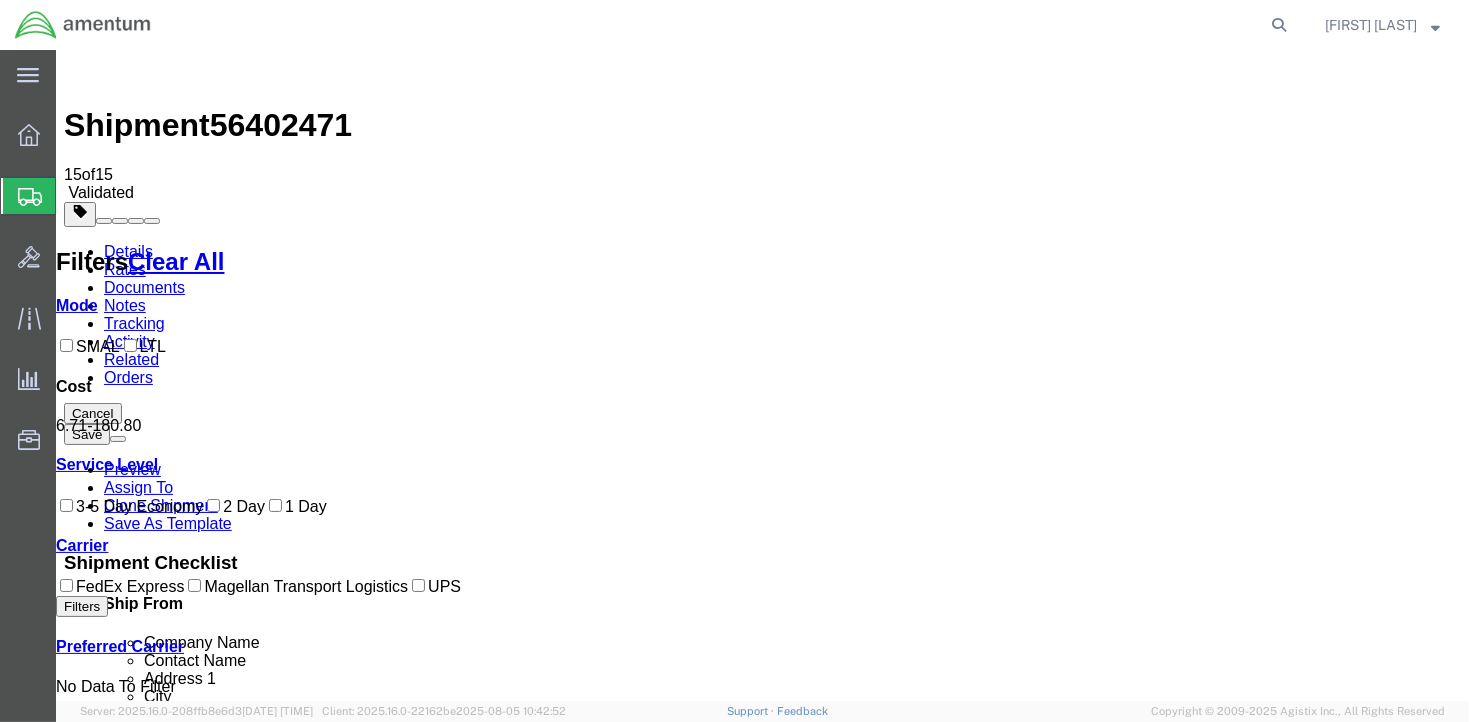 click on "Book" at bounding box center (1126, 1880) 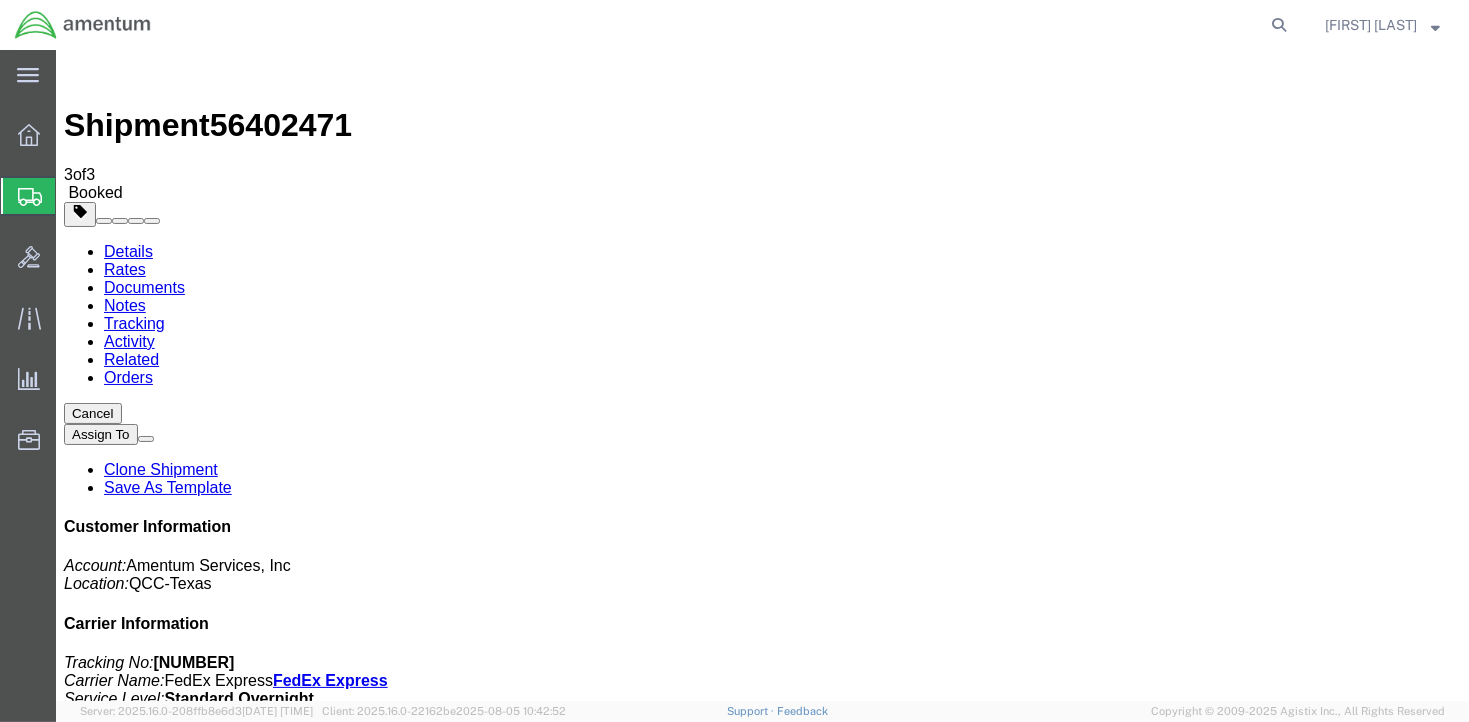 click at bounding box center [783, 1845] 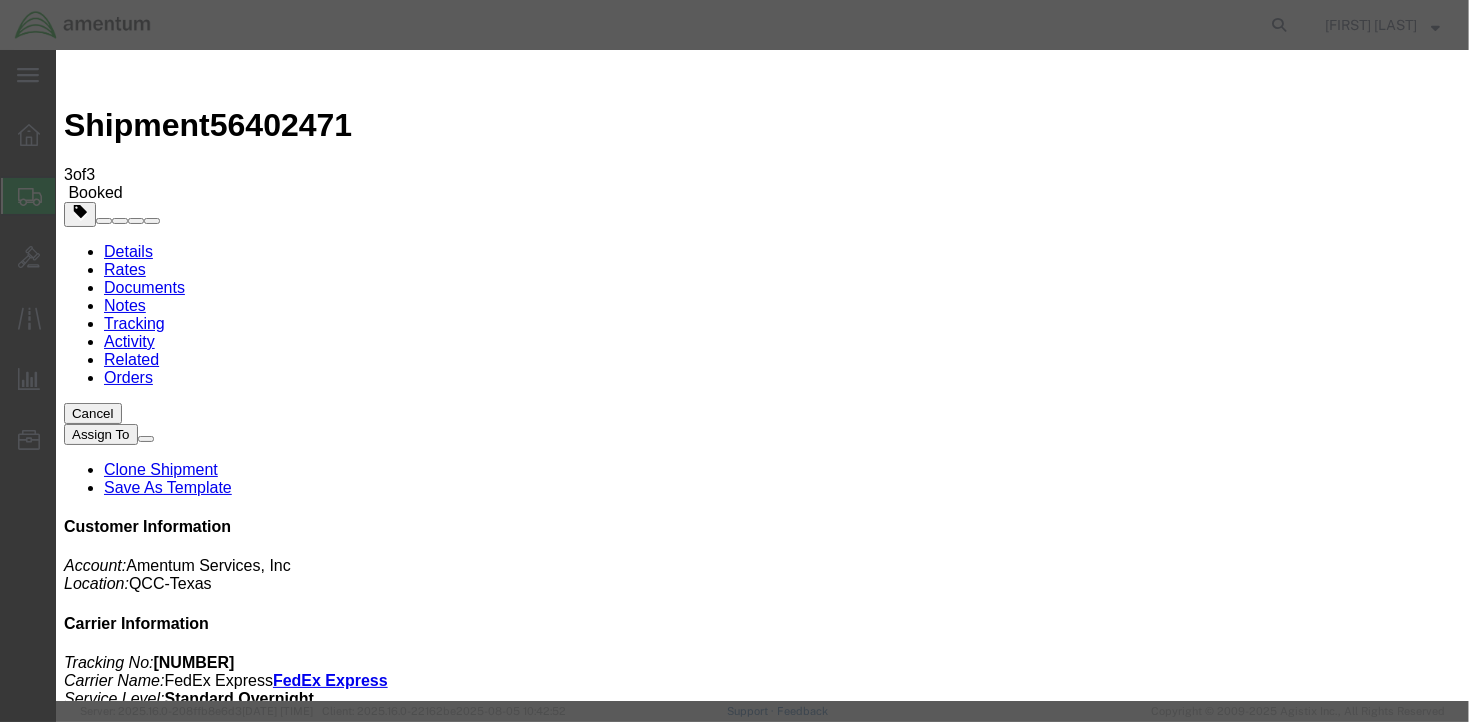 click on "[MONTH] [DAY] [YEAR] [TIME]" 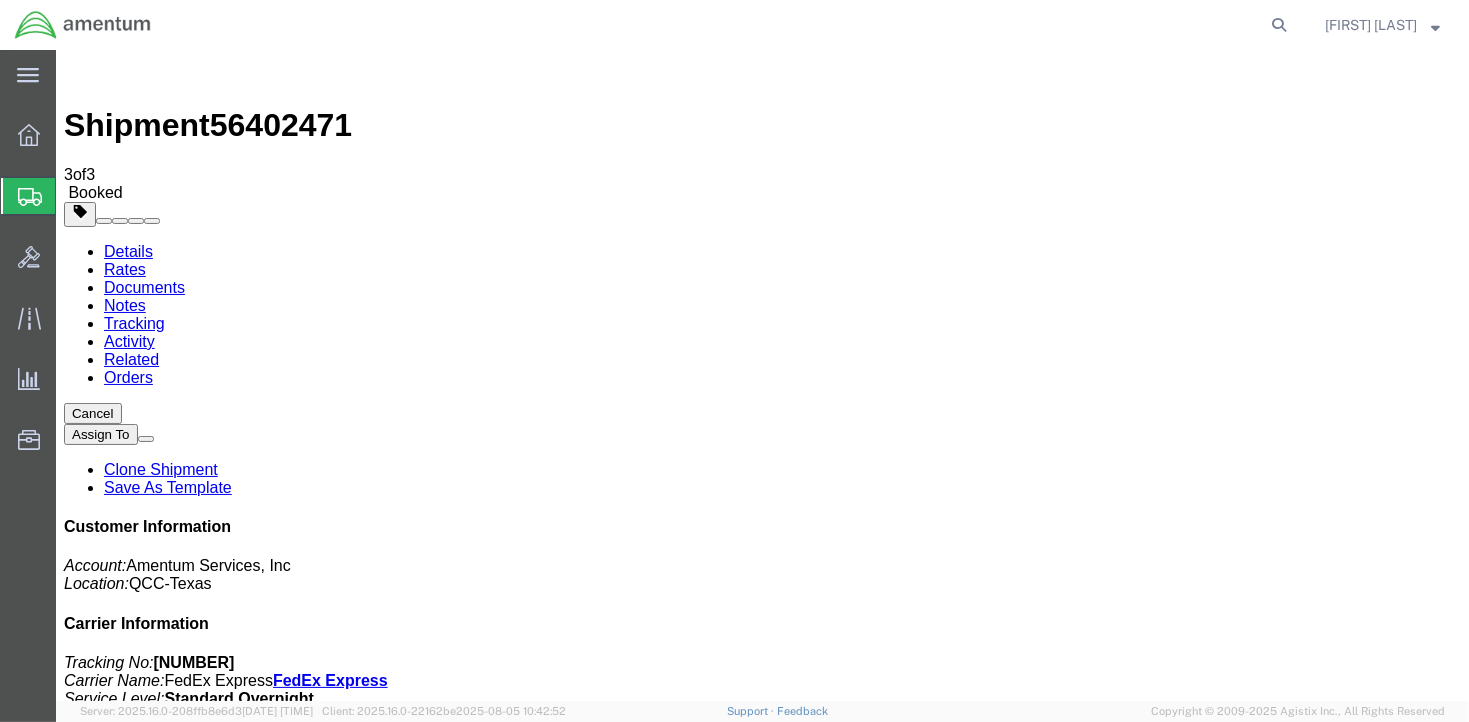 click on "Close" 